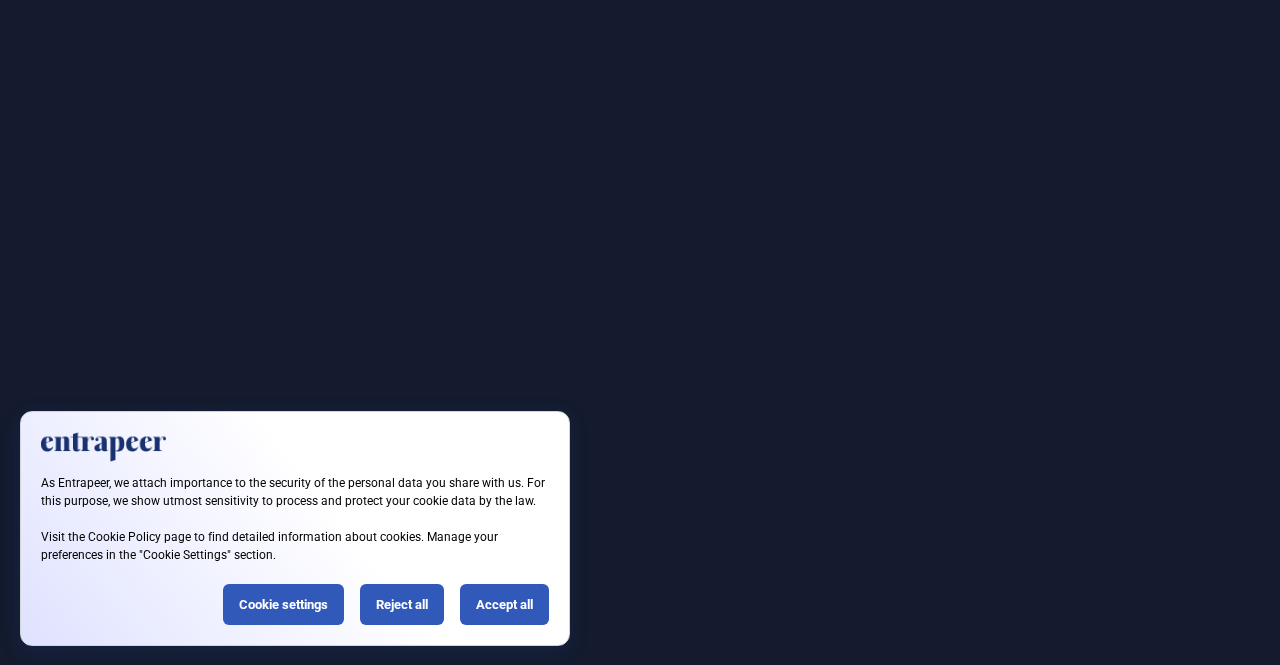 scroll, scrollTop: 0, scrollLeft: 0, axis: both 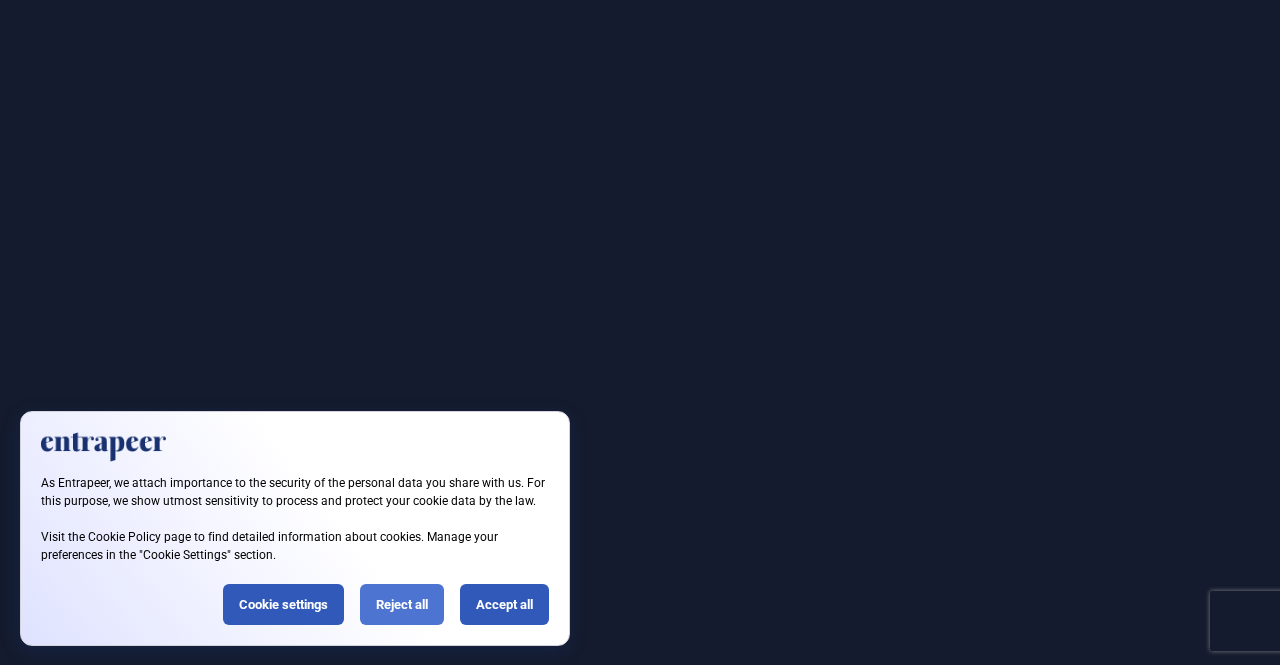click on "Reject all" 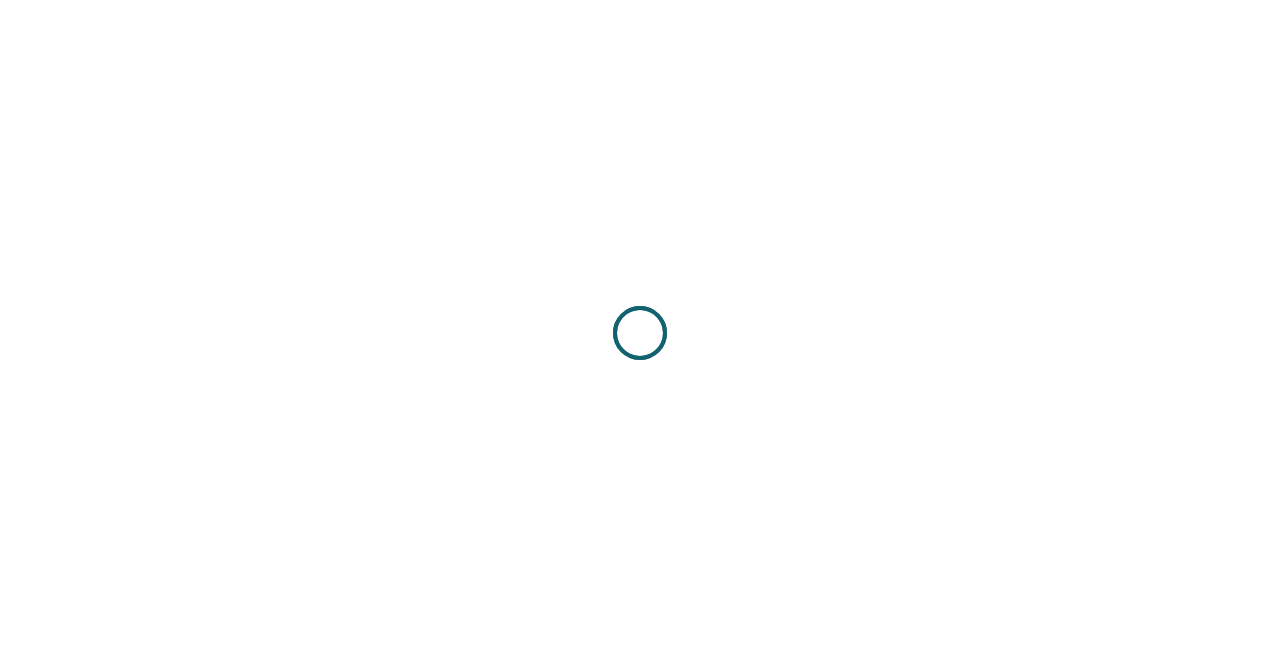 scroll, scrollTop: 0, scrollLeft: 0, axis: both 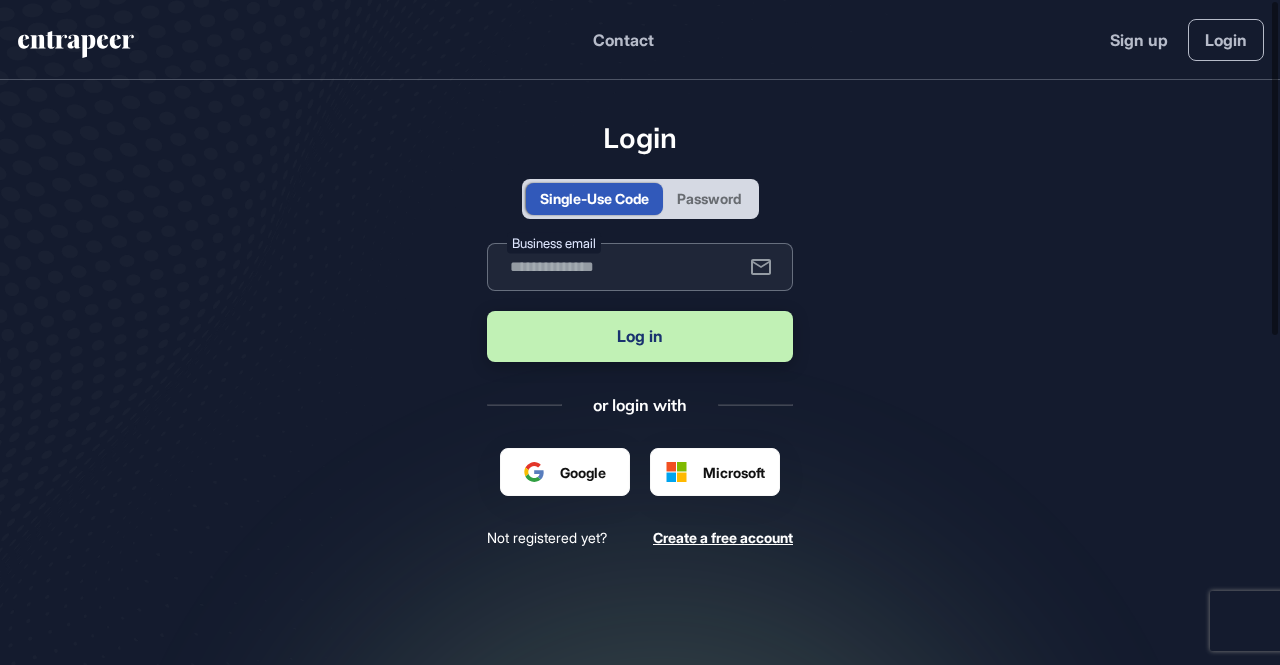 click at bounding box center [640, 267] 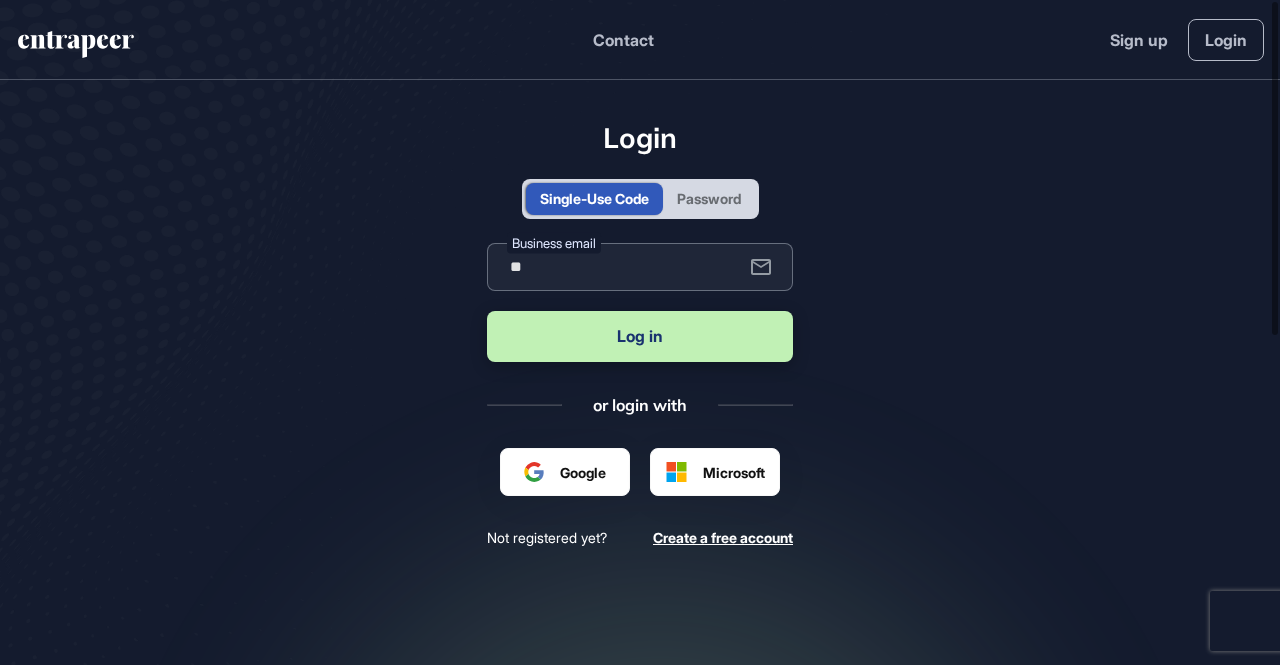 type on "*" 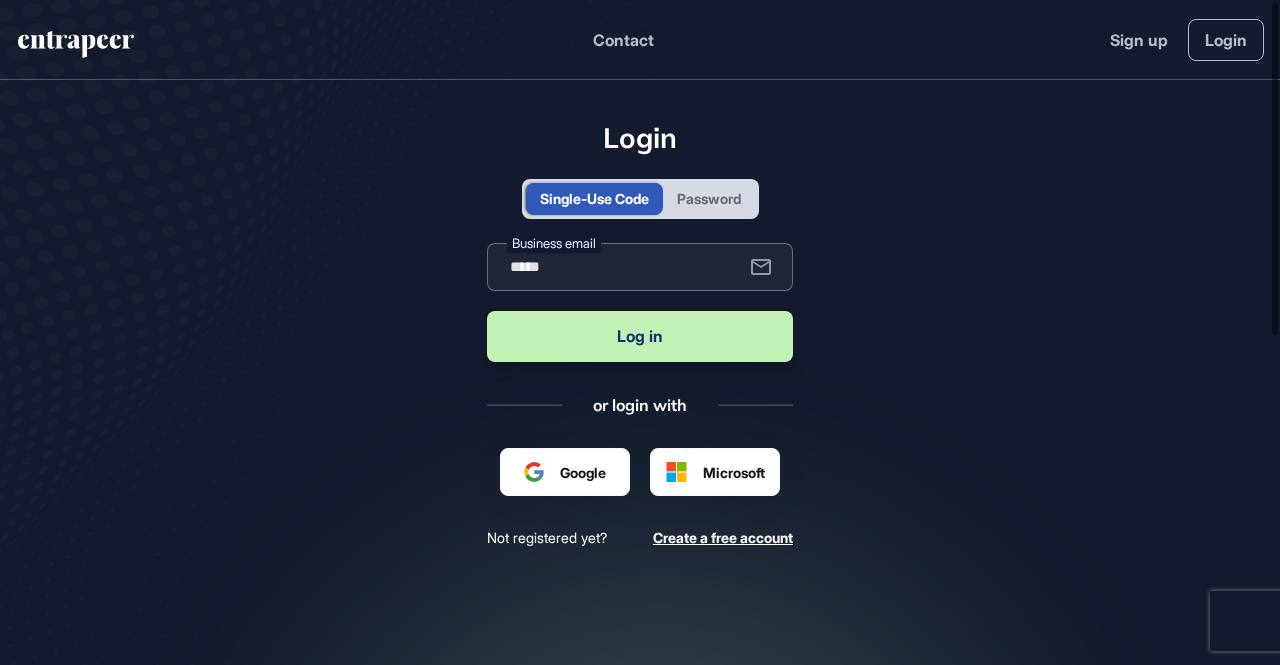 type on "**********" 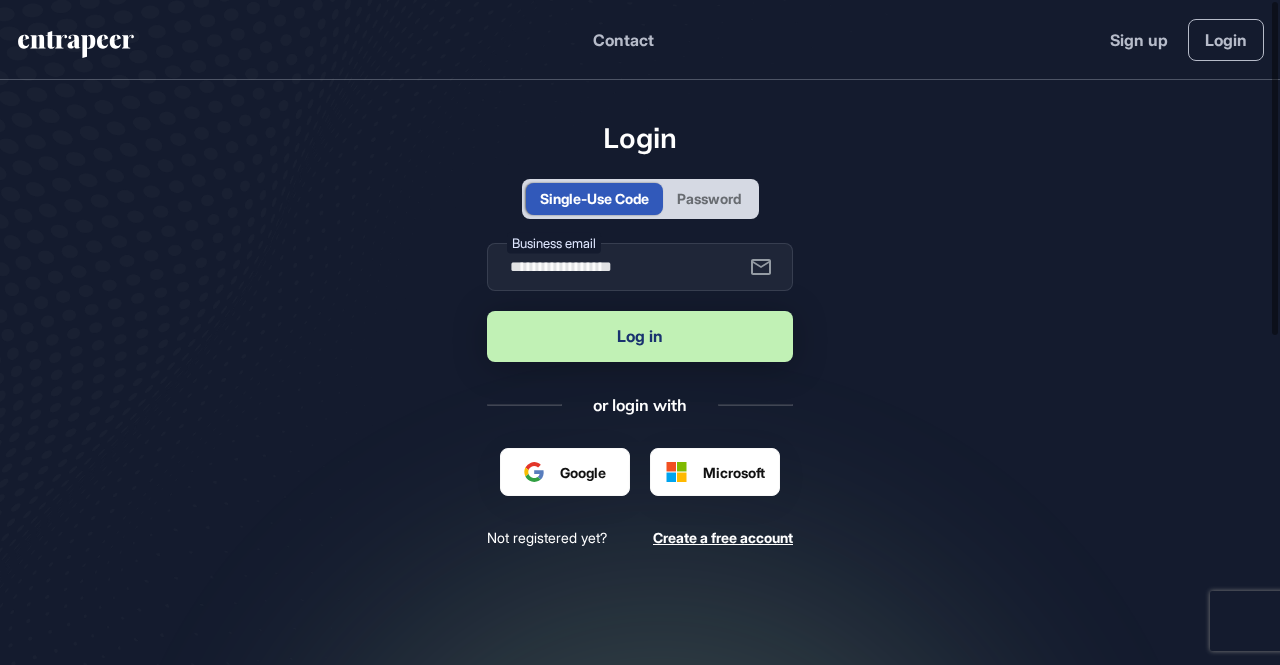 click on "Log in" at bounding box center (640, 336) 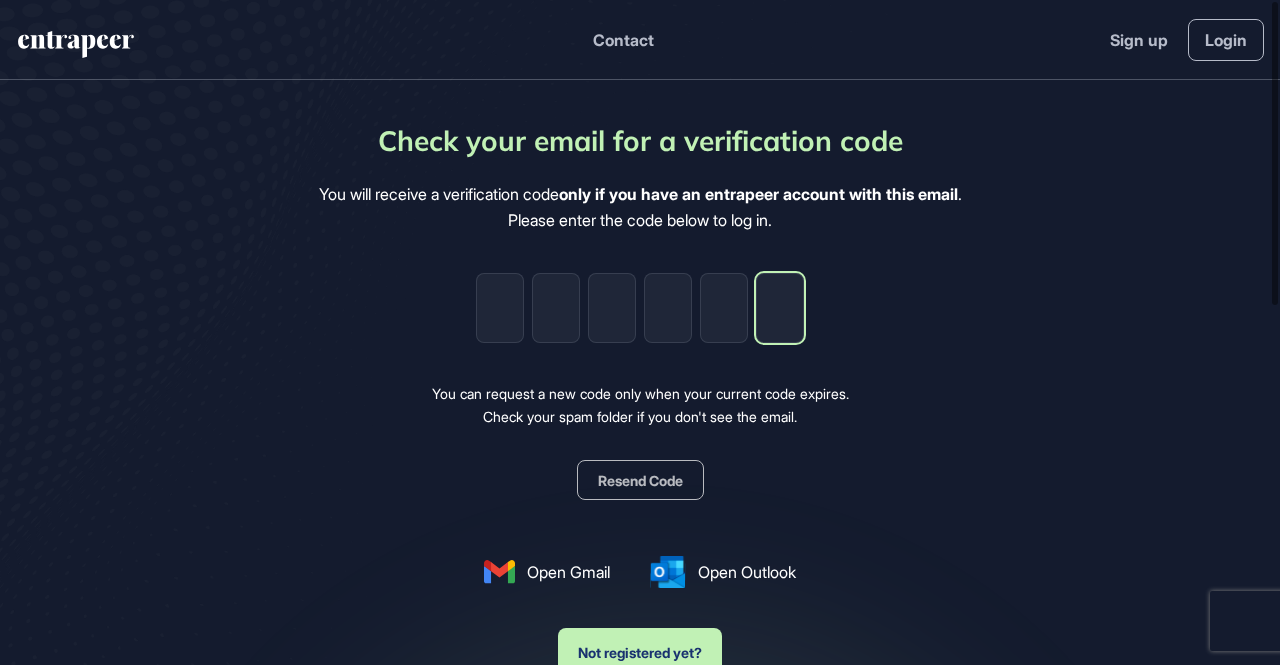 paste on "*" 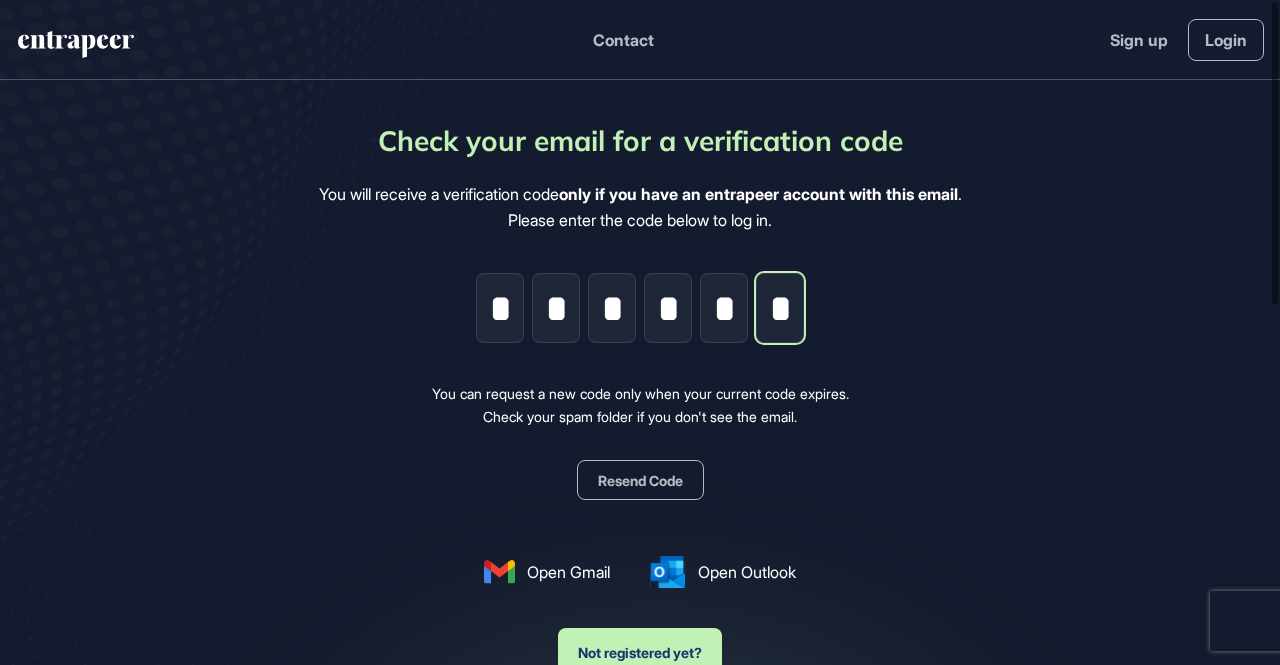 scroll, scrollTop: 0, scrollLeft: 2, axis: horizontal 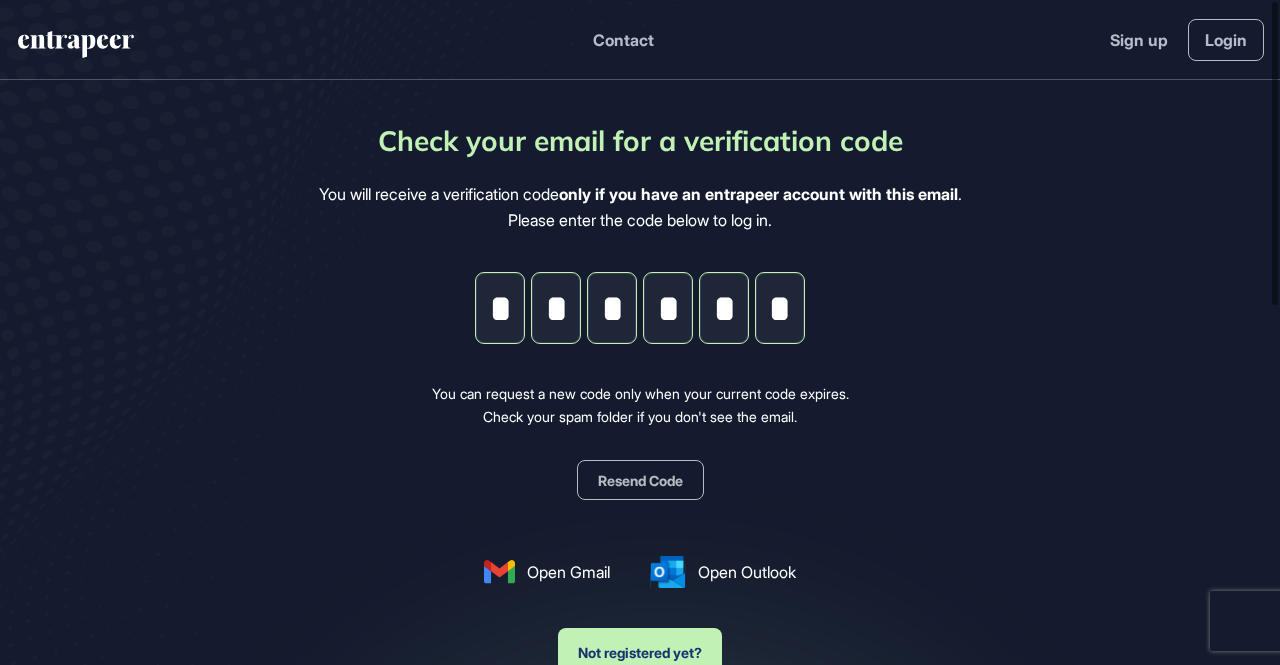 click on "Check your email for a verification code You will receive a verification code  only if you have an entrapeer account with this email . Please enter the code below to log in. * * * * * * You can request a new code only when your current code expires. Check your spam folder if you don't see the email. Resend Code Open Gmail Open Outlook Not registered yet?" at bounding box center [640, 398] 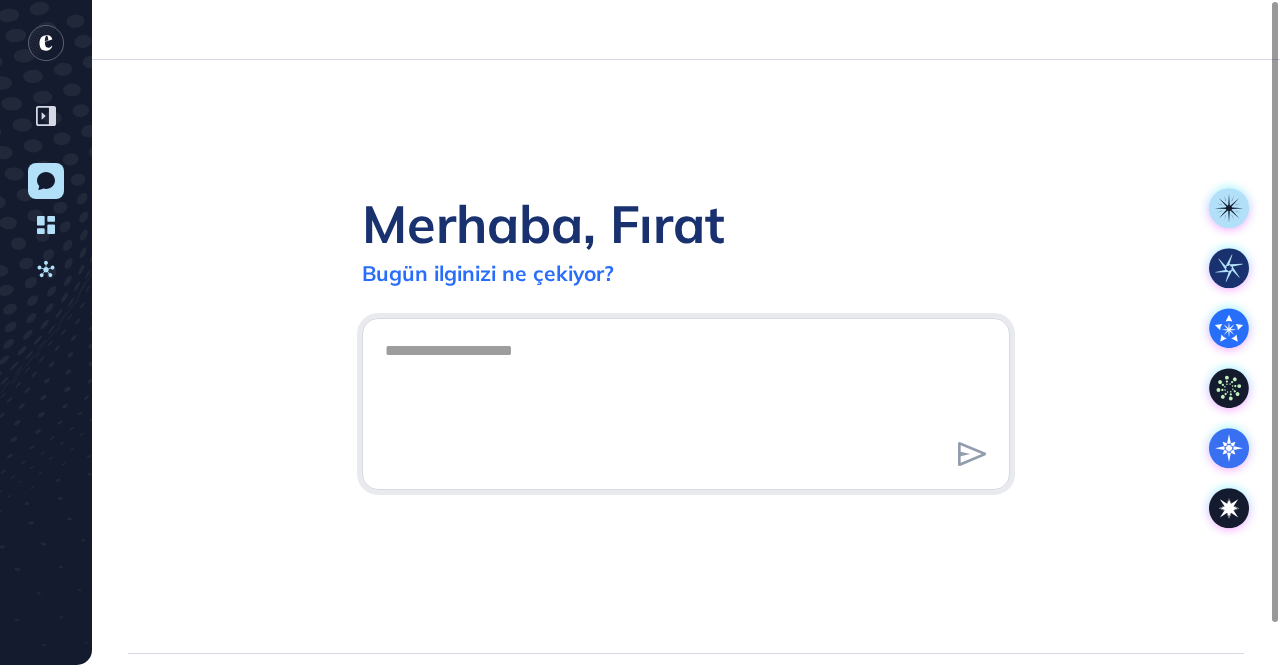scroll, scrollTop: 665, scrollLeft: 1280, axis: both 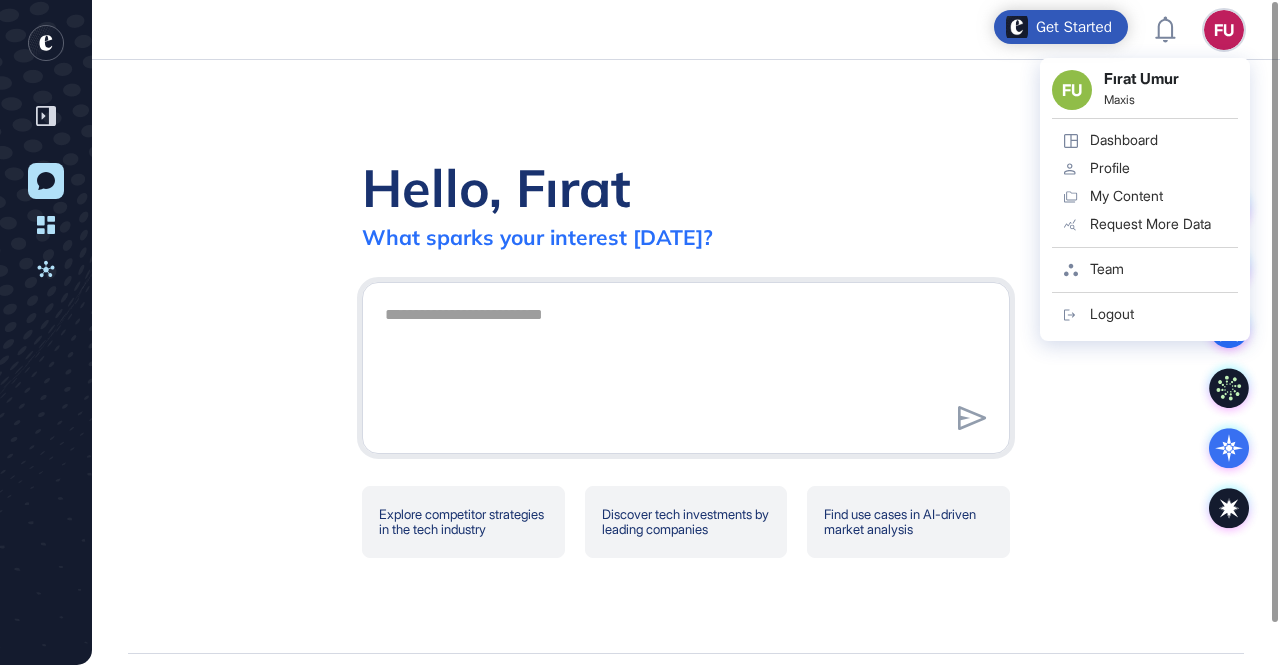 click on "My Content" at bounding box center (1126, 196) 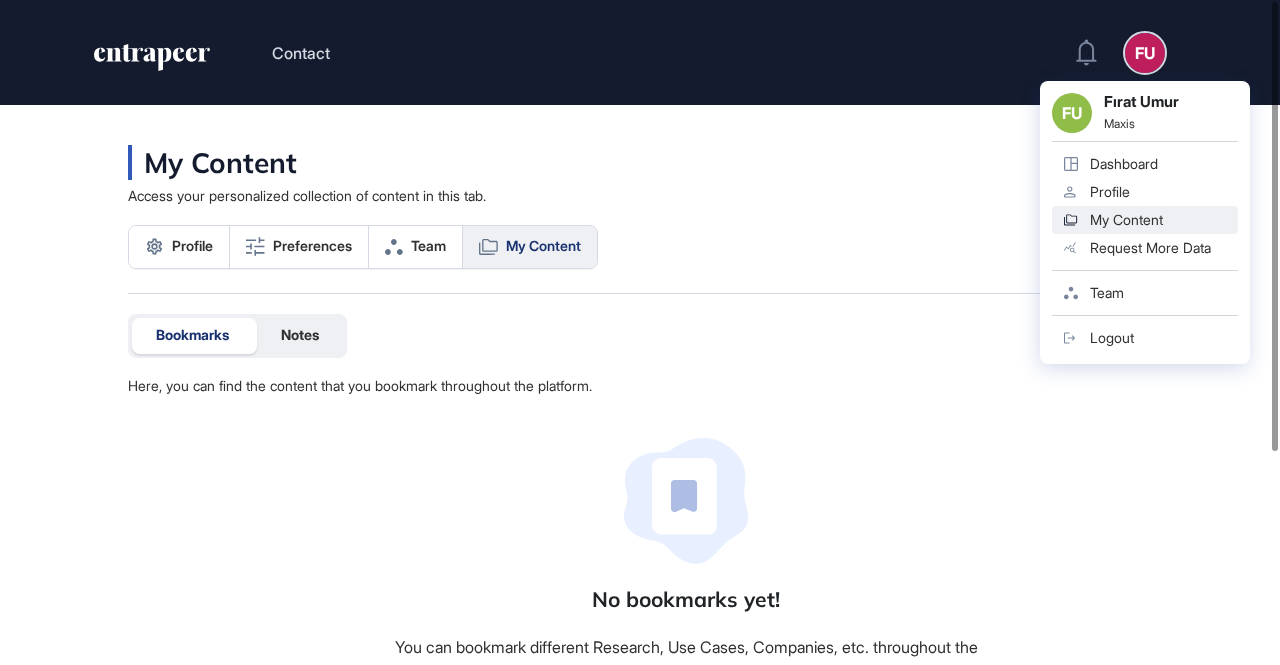click on "FU" at bounding box center [1145, 53] 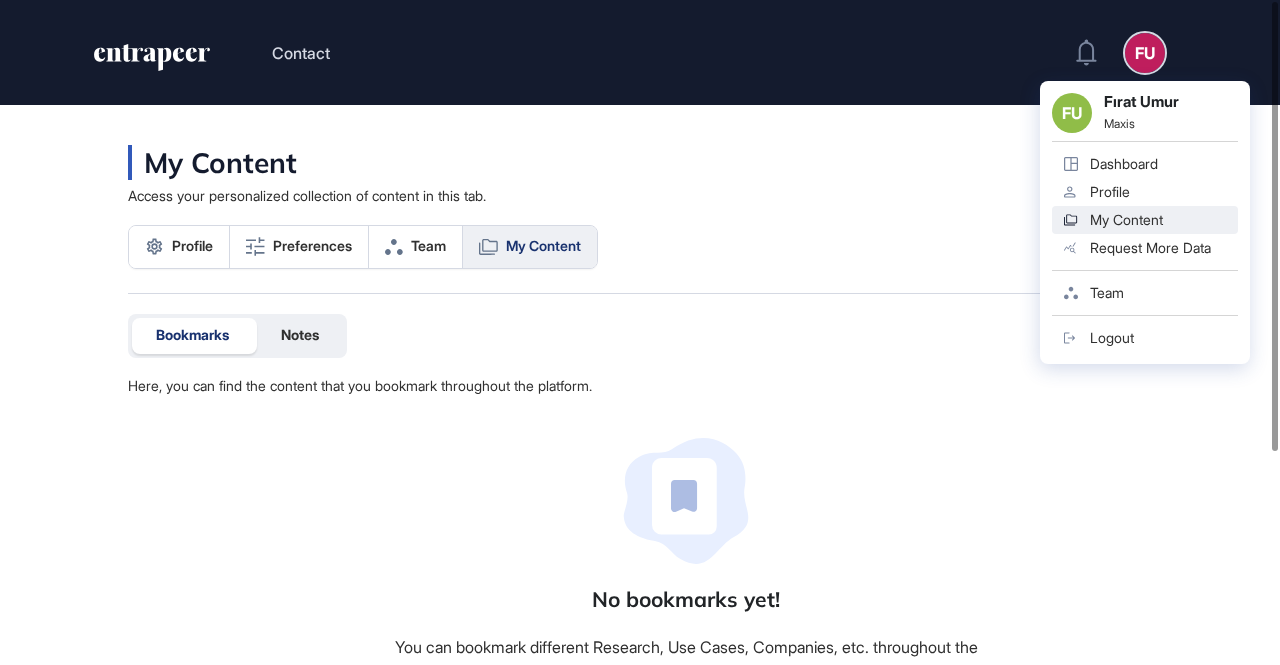 click on "Fırat Umur" at bounding box center [1171, 103] 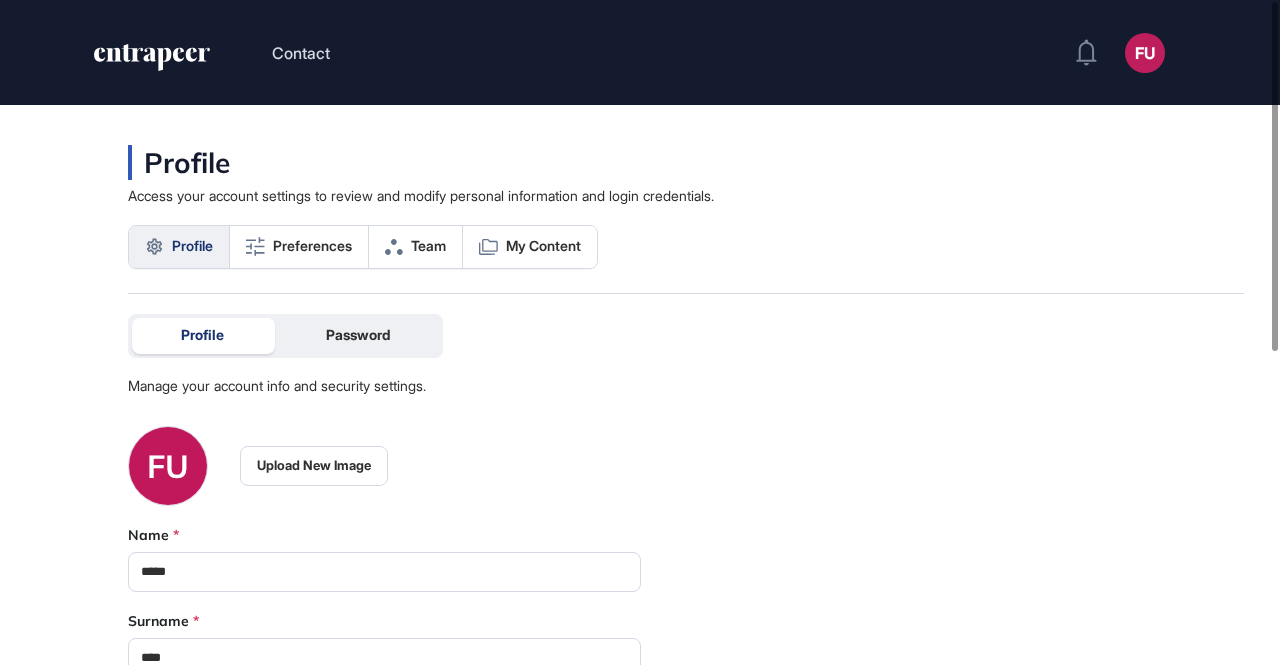 click 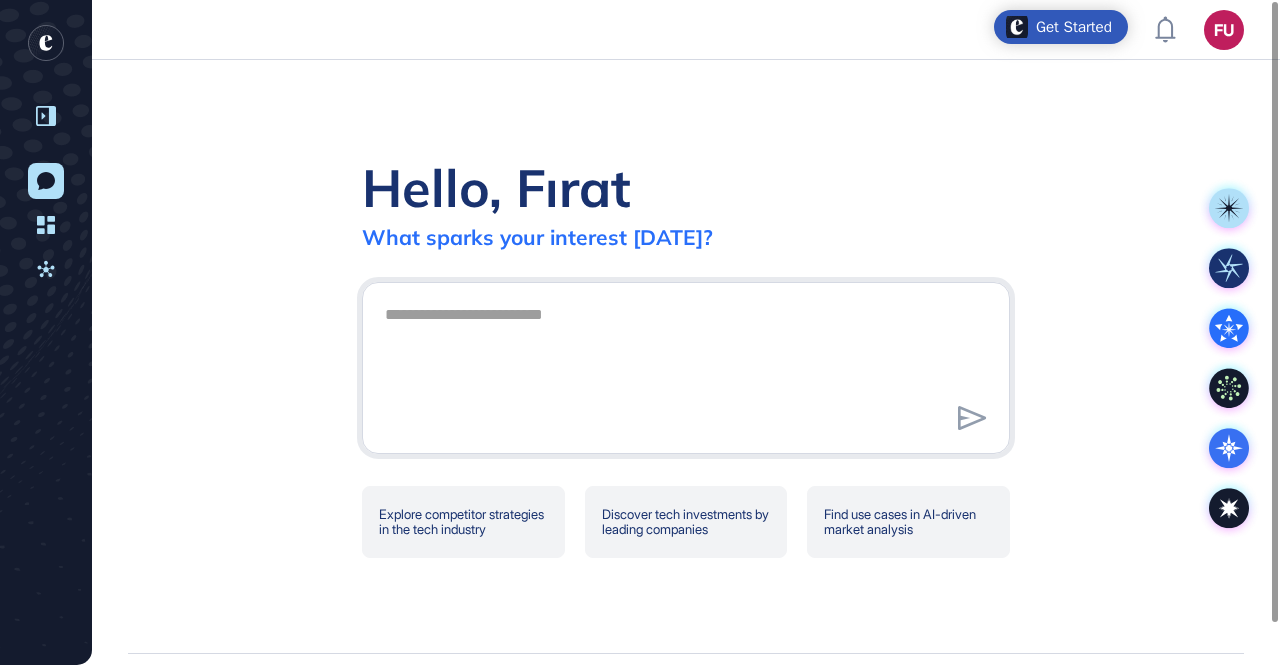 click 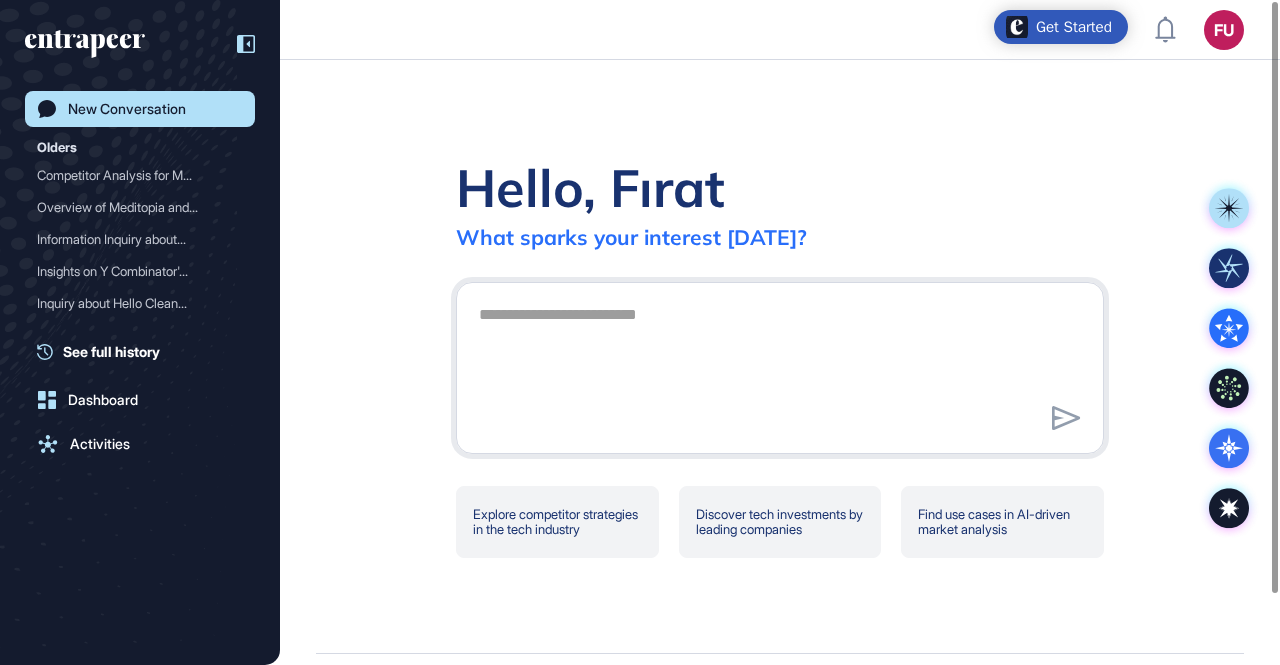drag, startPoint x: 120, startPoint y: 357, endPoint x: 120, endPoint y: 371, distance: 14 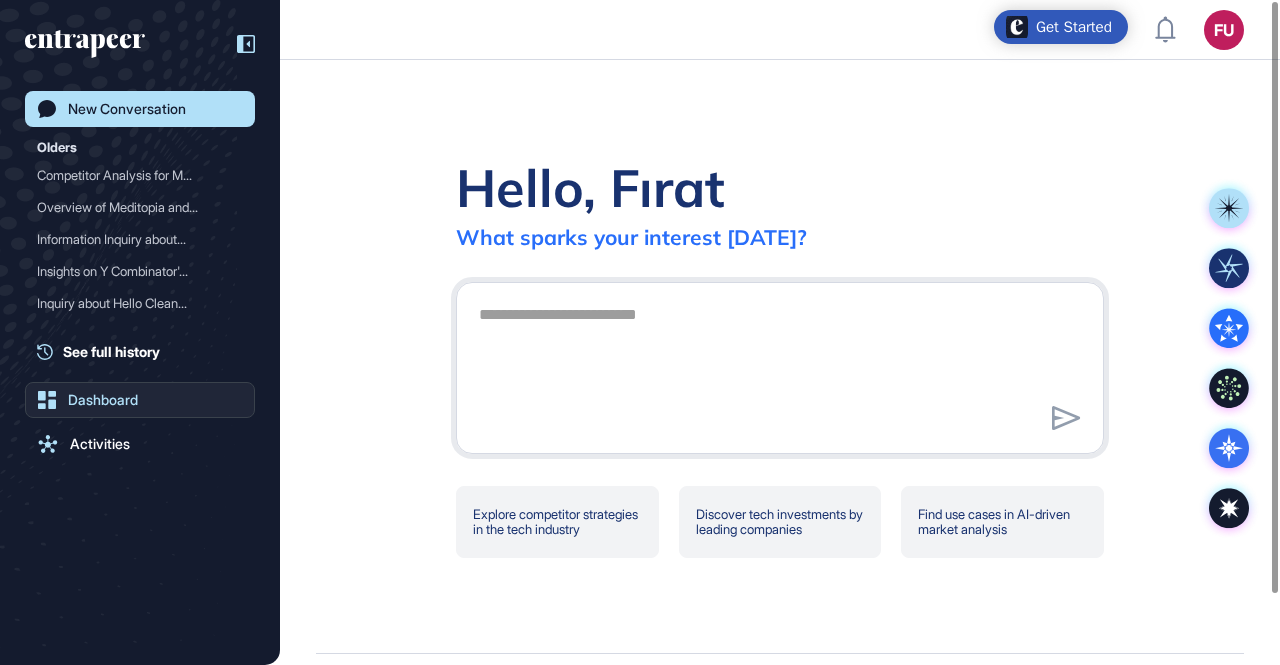 click on "Dashboard" 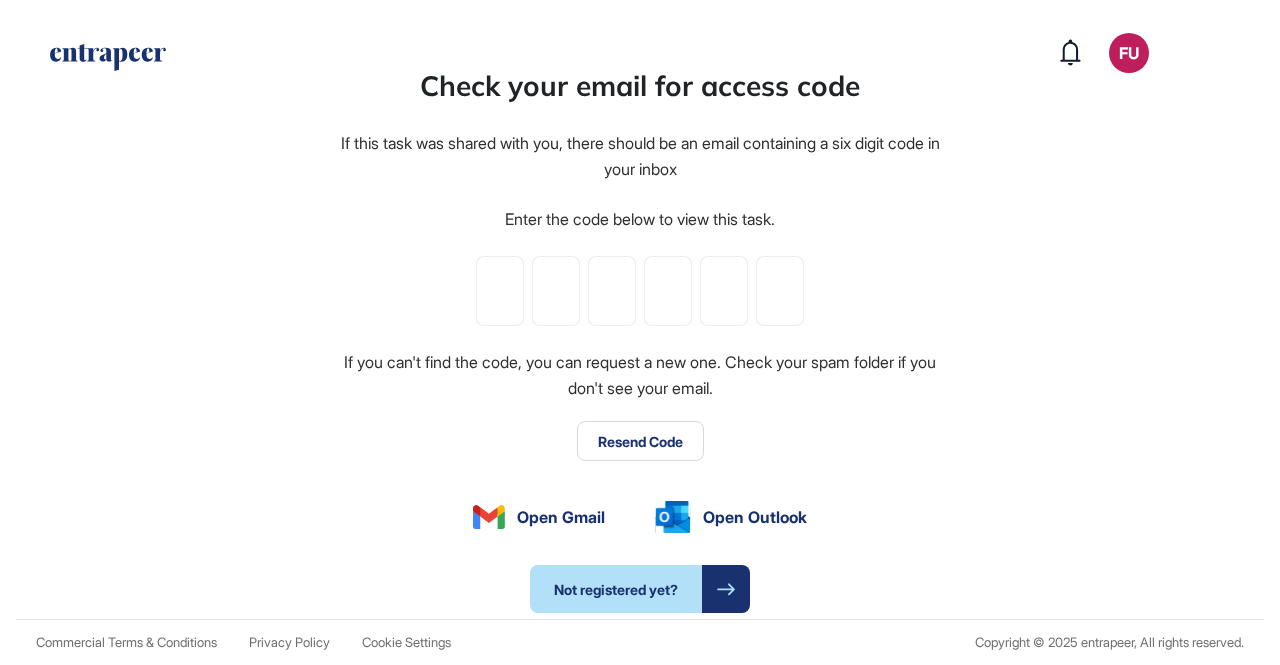scroll, scrollTop: 0, scrollLeft: 0, axis: both 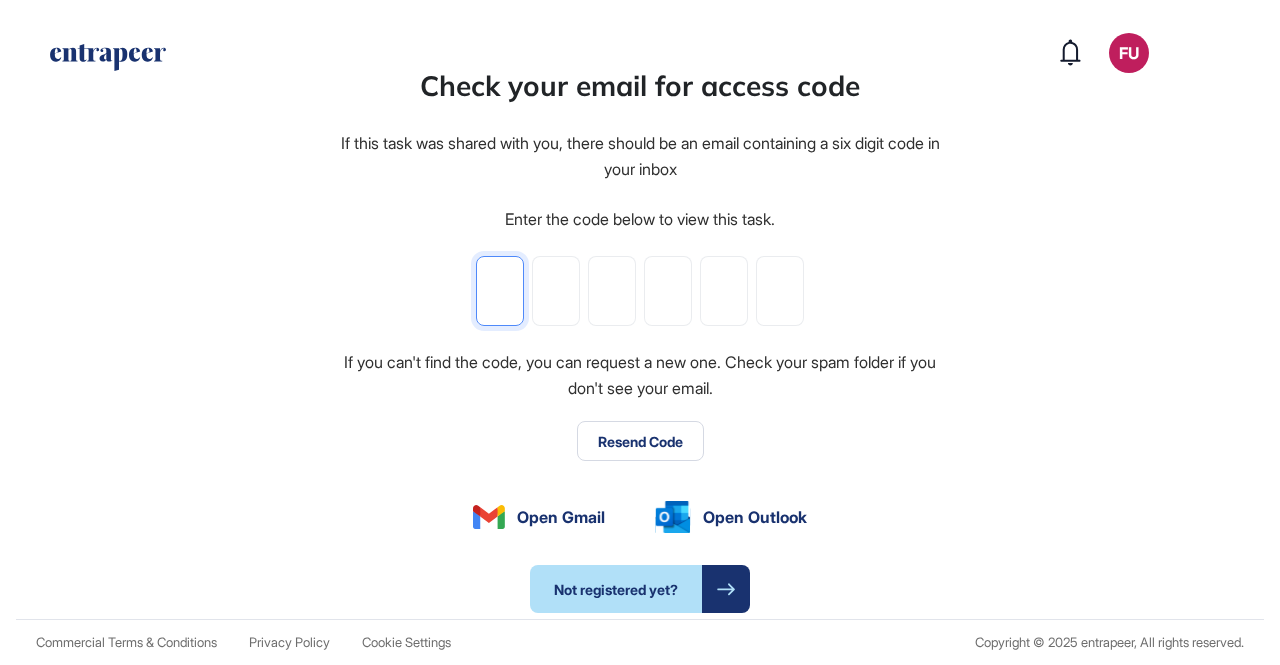 type on "*" 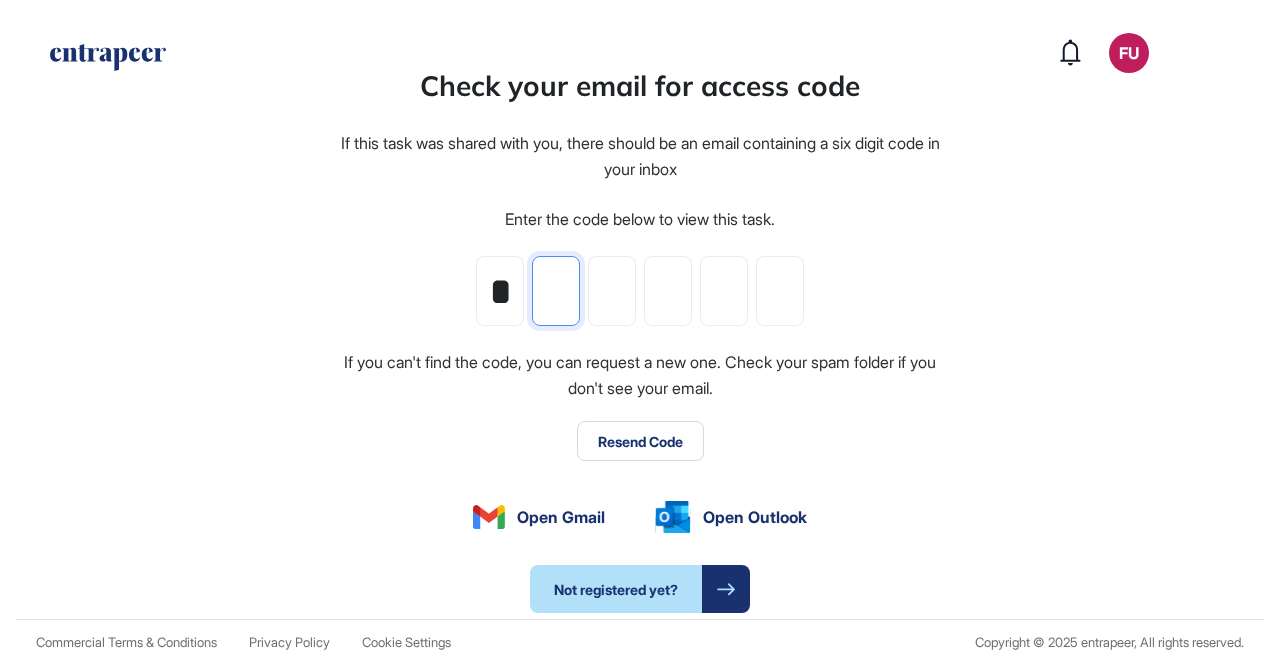 type on "*" 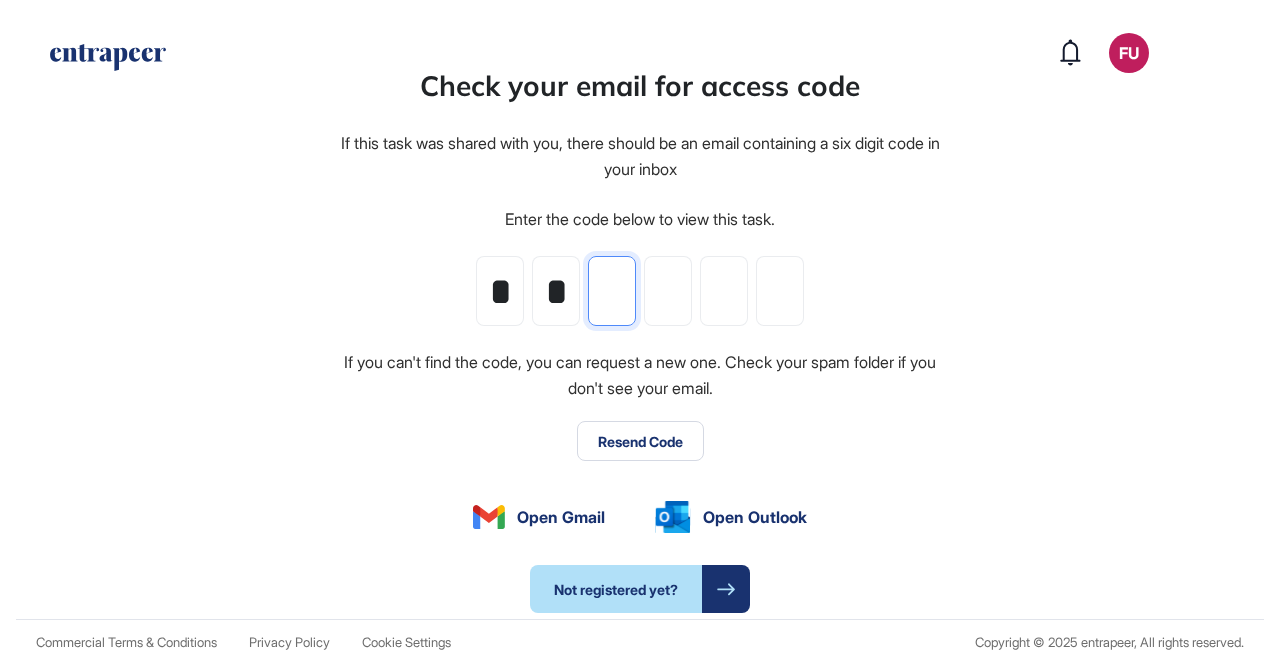 type on "*" 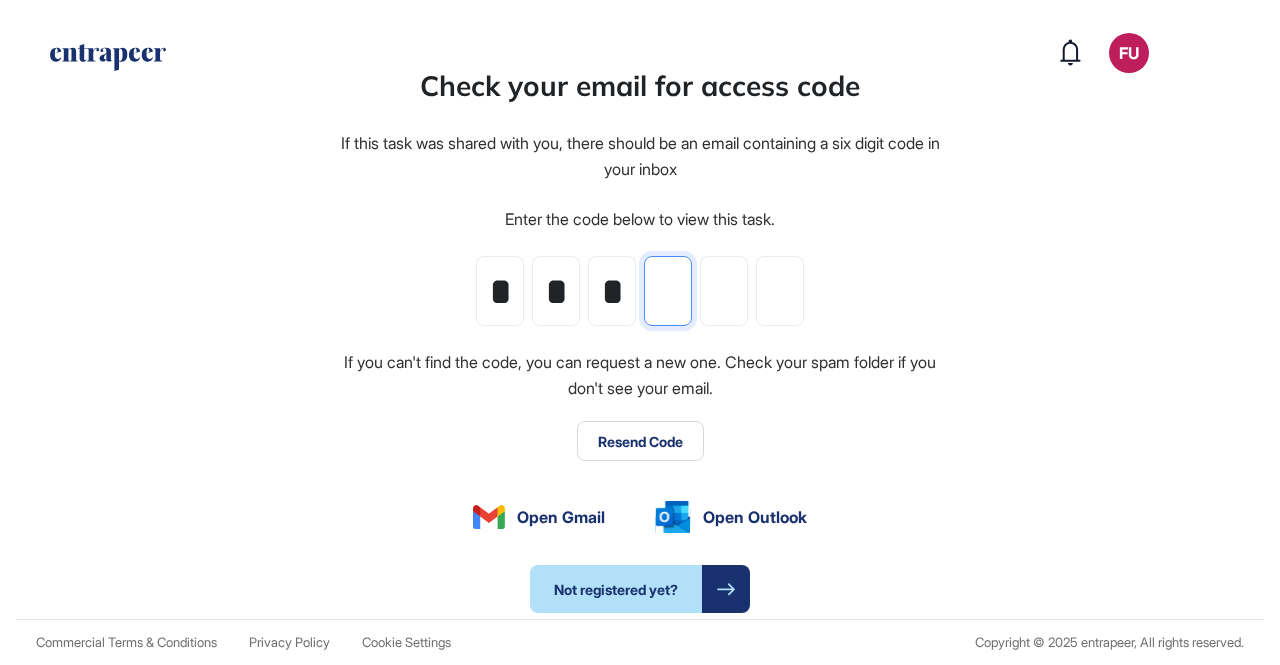 type on "*" 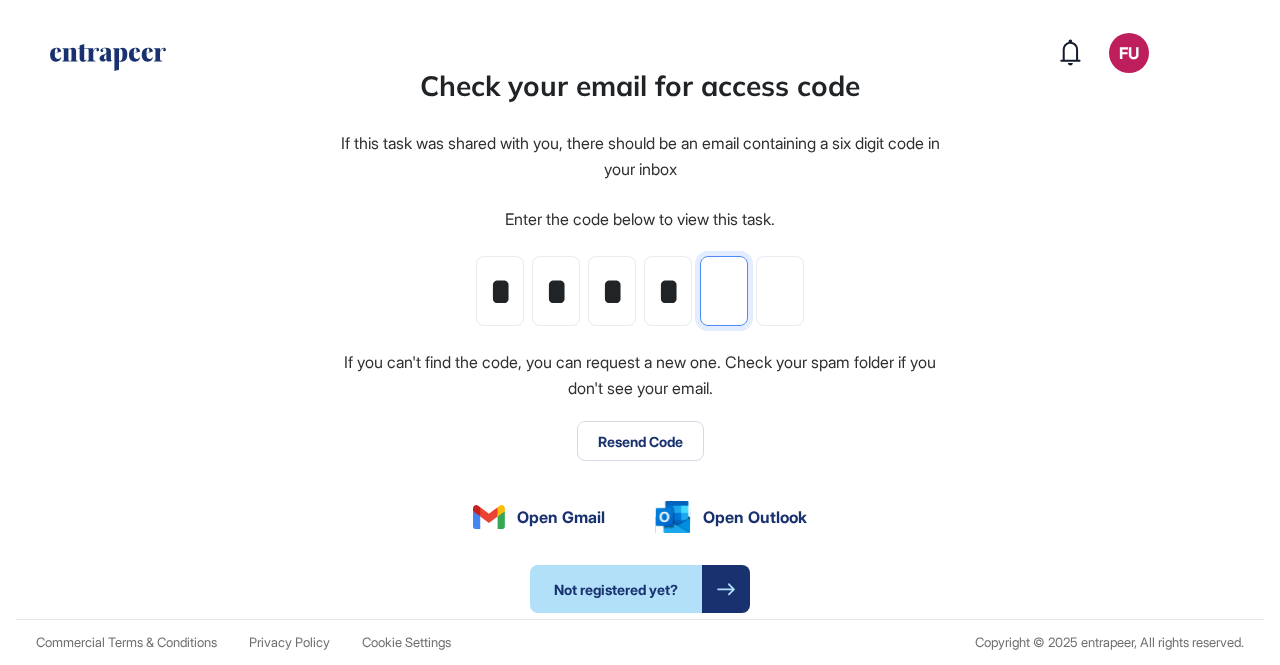 type on "*" 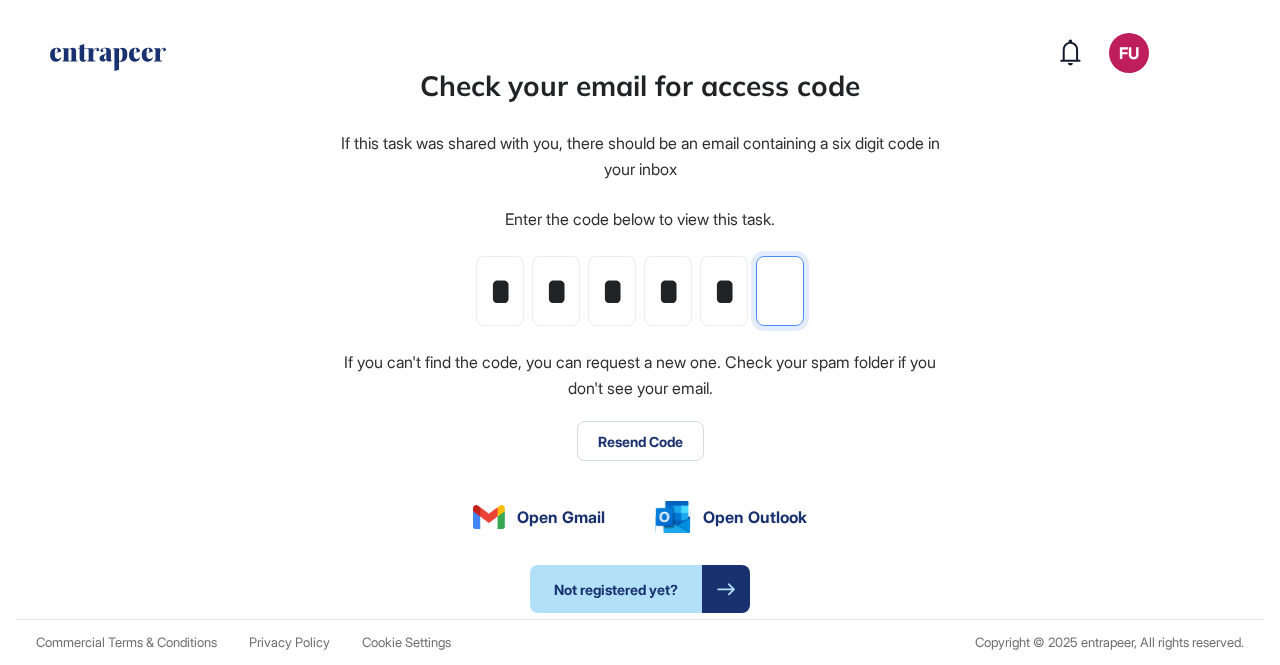 type on "*" 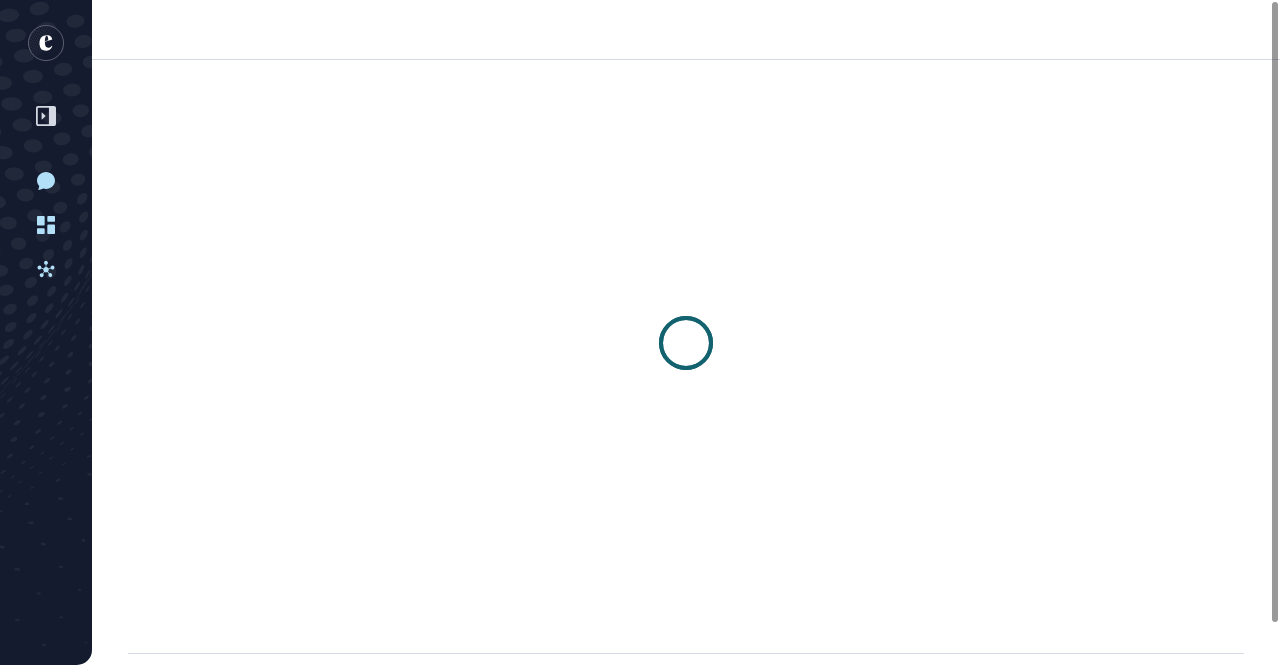 scroll, scrollTop: 665, scrollLeft: 1280, axis: both 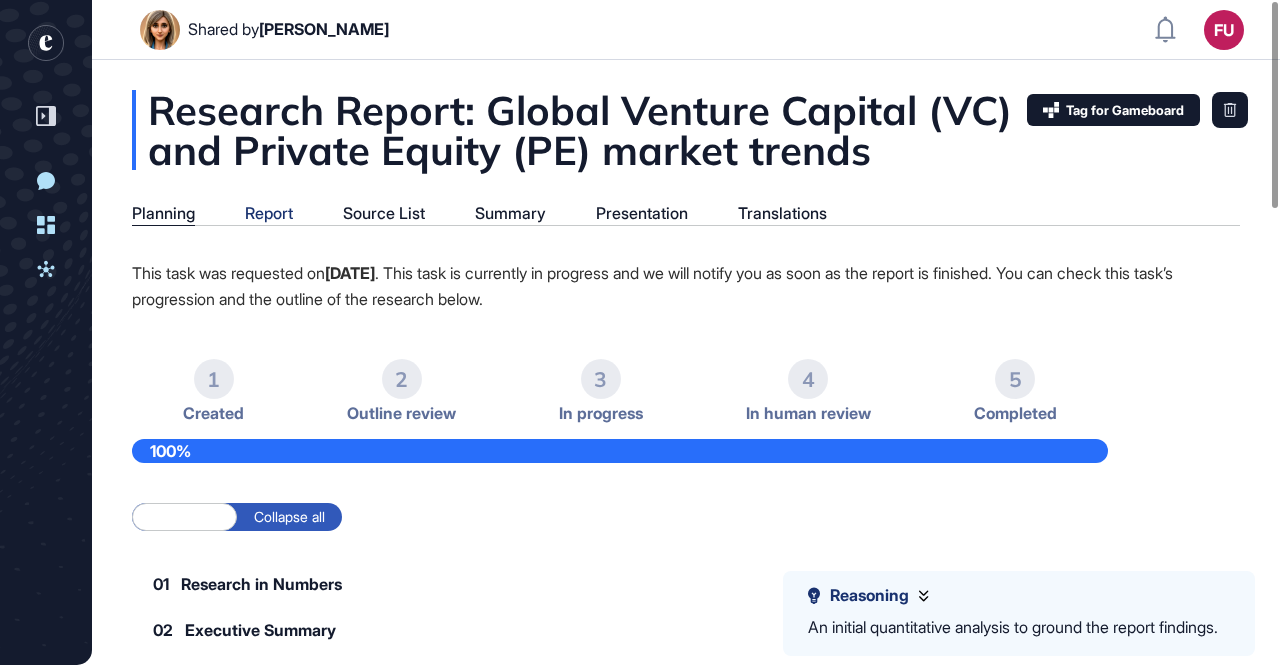 click on "Report" at bounding box center (269, 213) 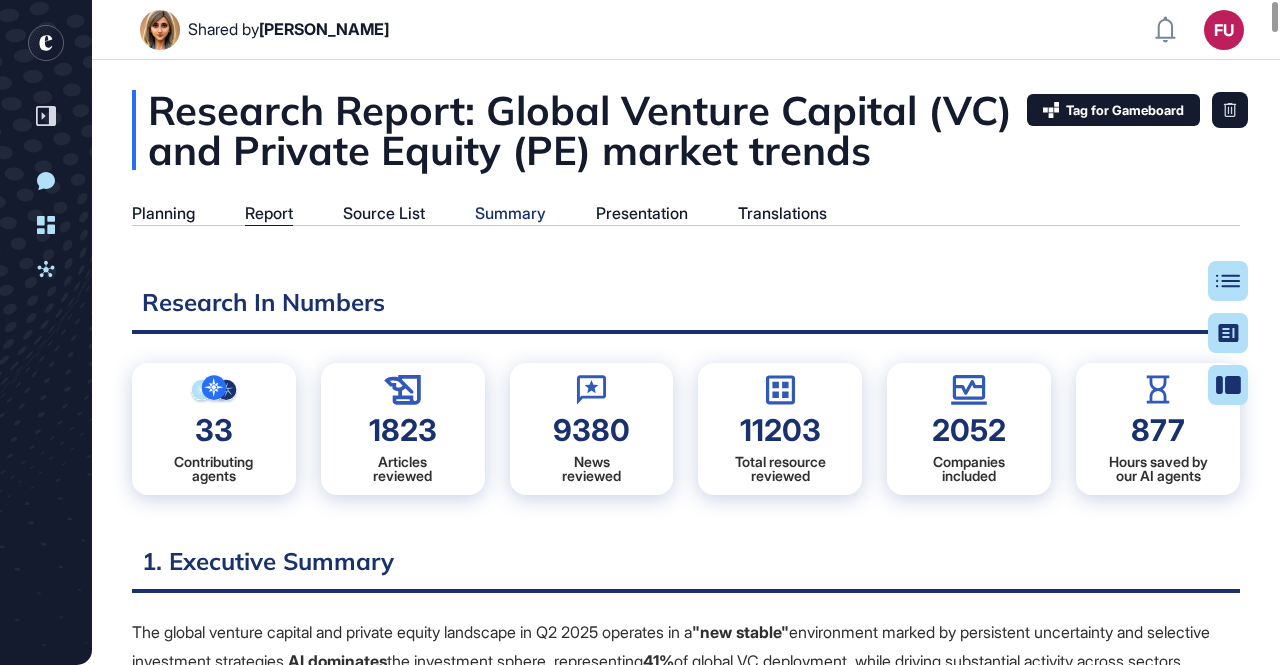 scroll, scrollTop: 8, scrollLeft: 1, axis: both 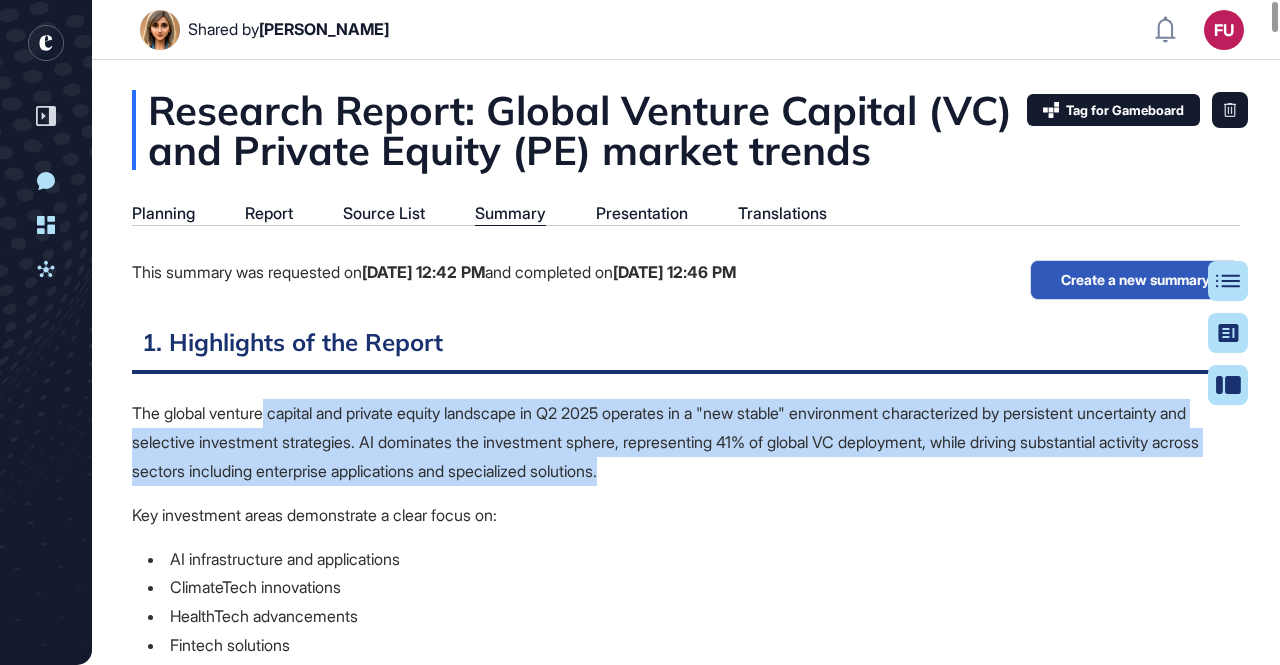 drag, startPoint x: 271, startPoint y: 402, endPoint x: 1190, endPoint y: 459, distance: 920.766 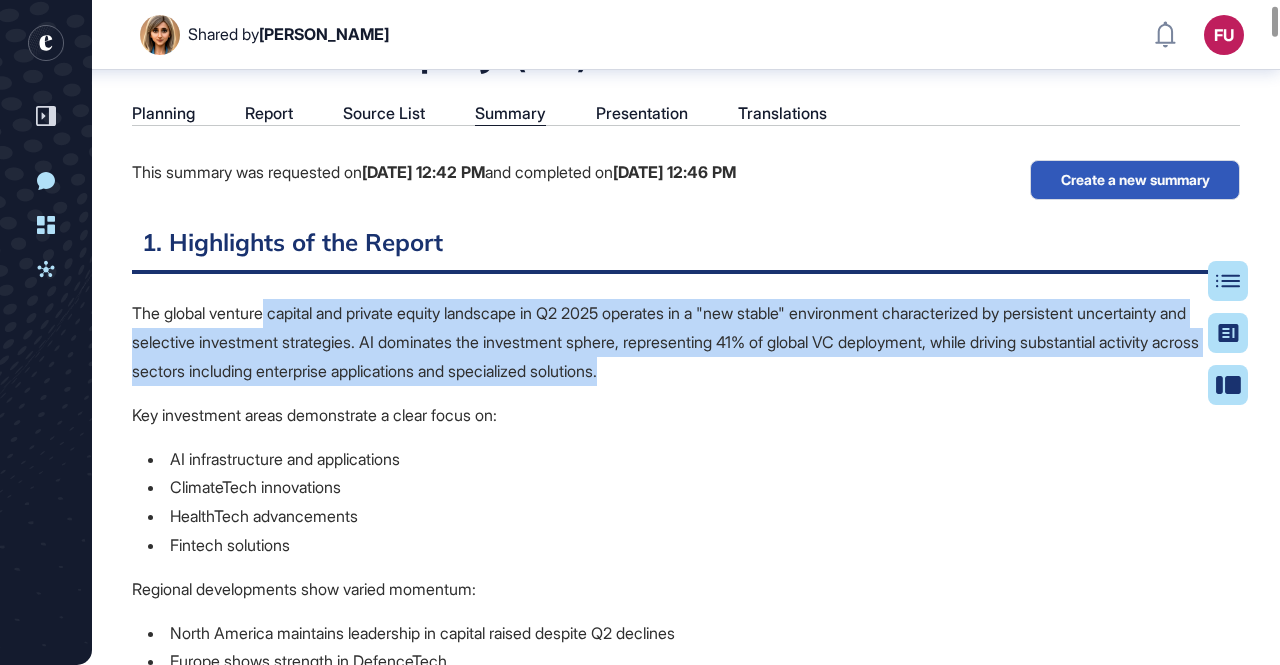 scroll, scrollTop: 110, scrollLeft: 0, axis: vertical 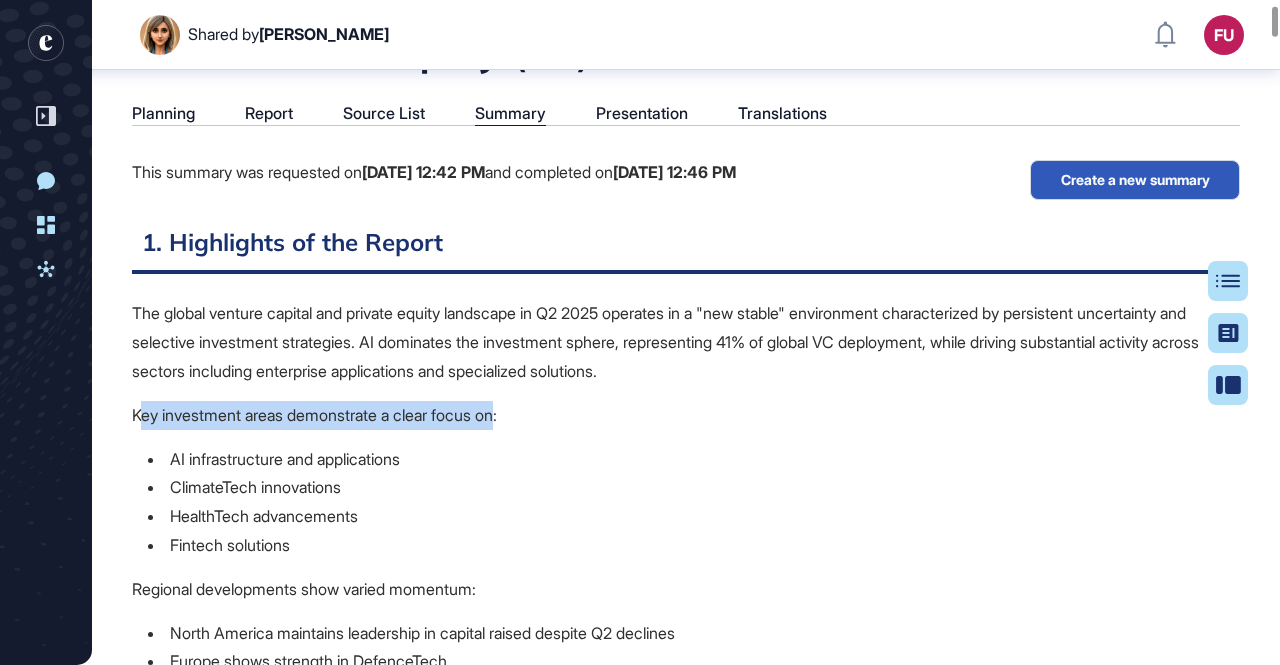 drag, startPoint x: 266, startPoint y: 417, endPoint x: 512, endPoint y: 418, distance: 246.00203 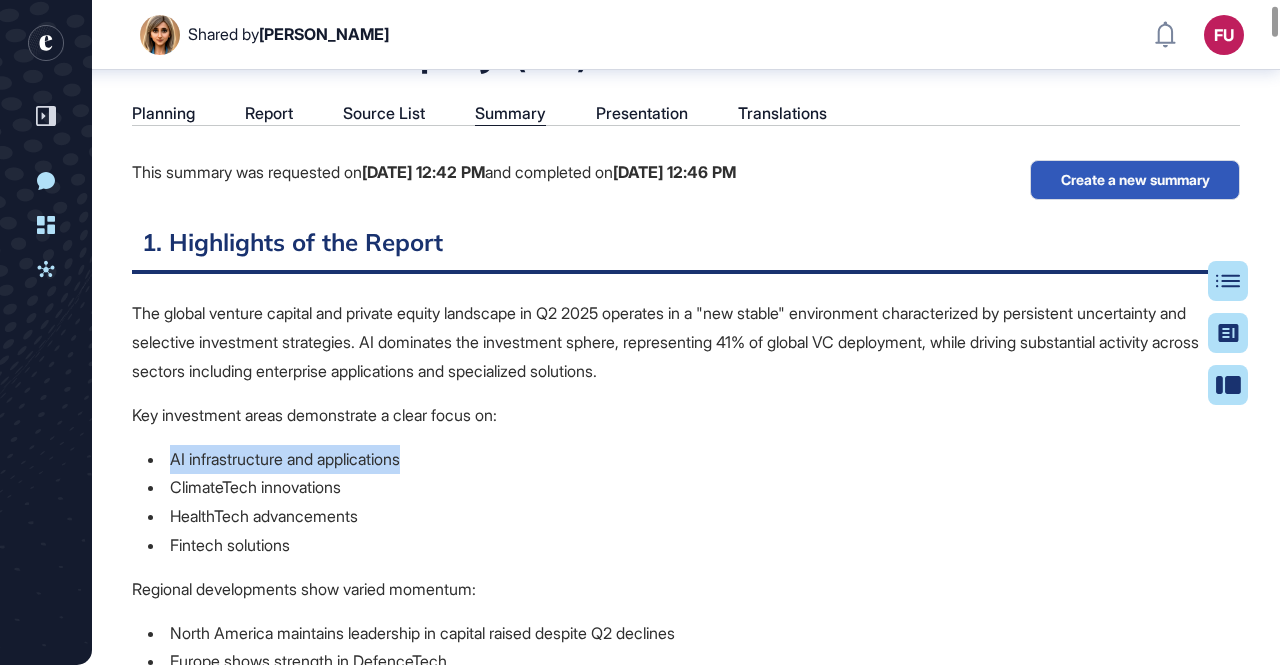 drag, startPoint x: 170, startPoint y: 457, endPoint x: 456, endPoint y: 455, distance: 286.007 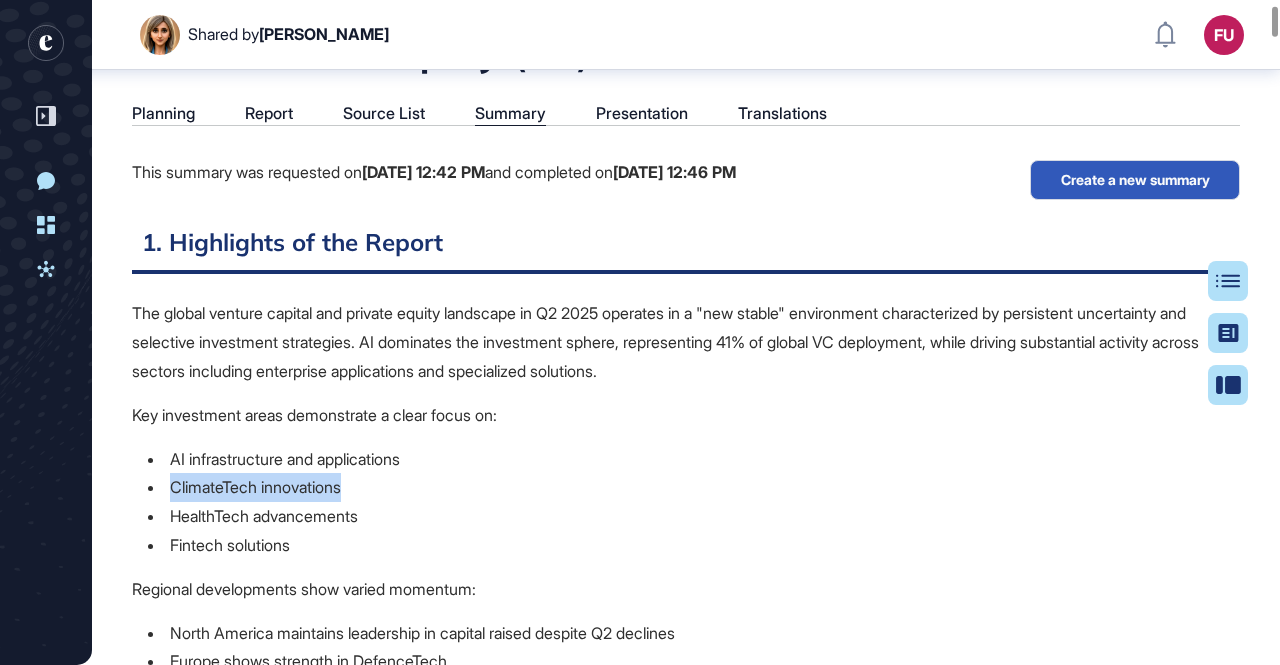 drag, startPoint x: 172, startPoint y: 489, endPoint x: 357, endPoint y: 483, distance: 185.09727 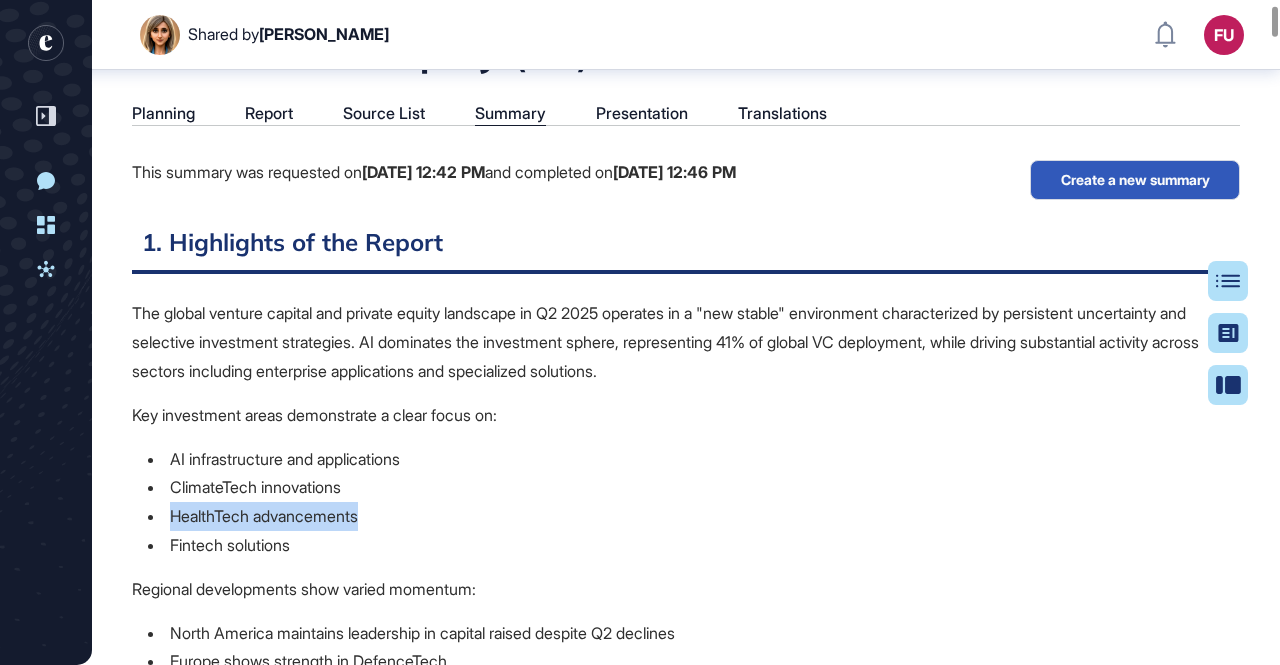 drag, startPoint x: 172, startPoint y: 515, endPoint x: 341, endPoint y: 522, distance: 169.14491 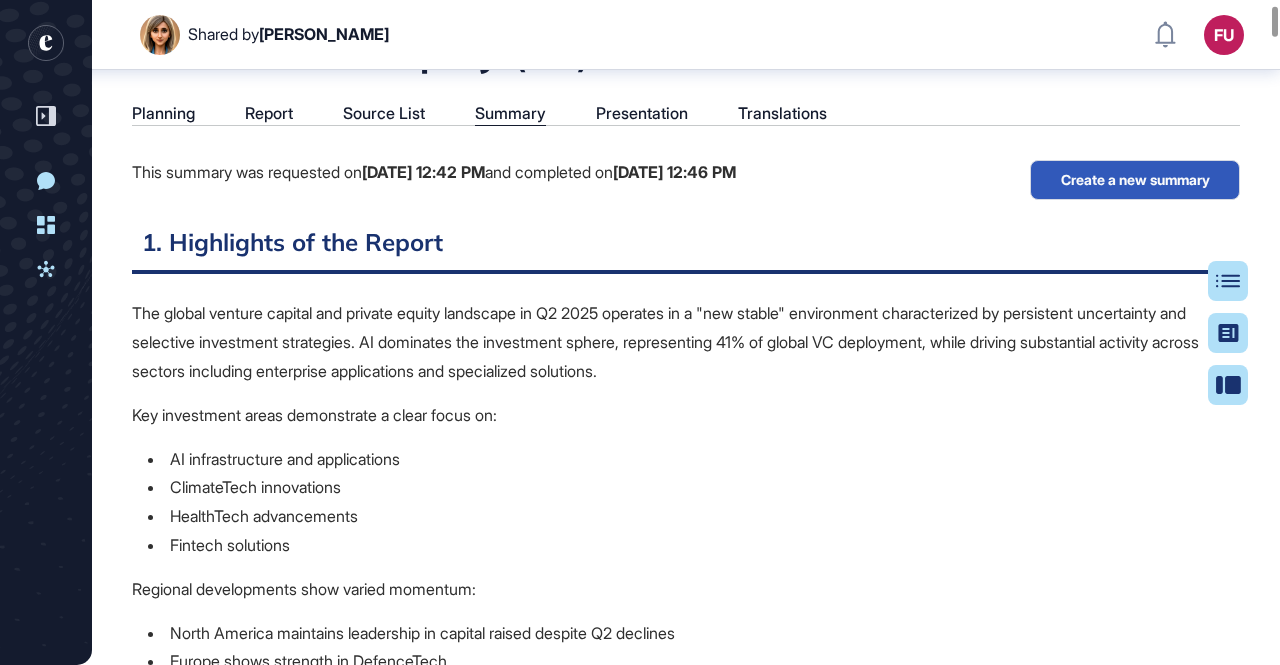 click on "Fintech solutions" at bounding box center [694, 545] 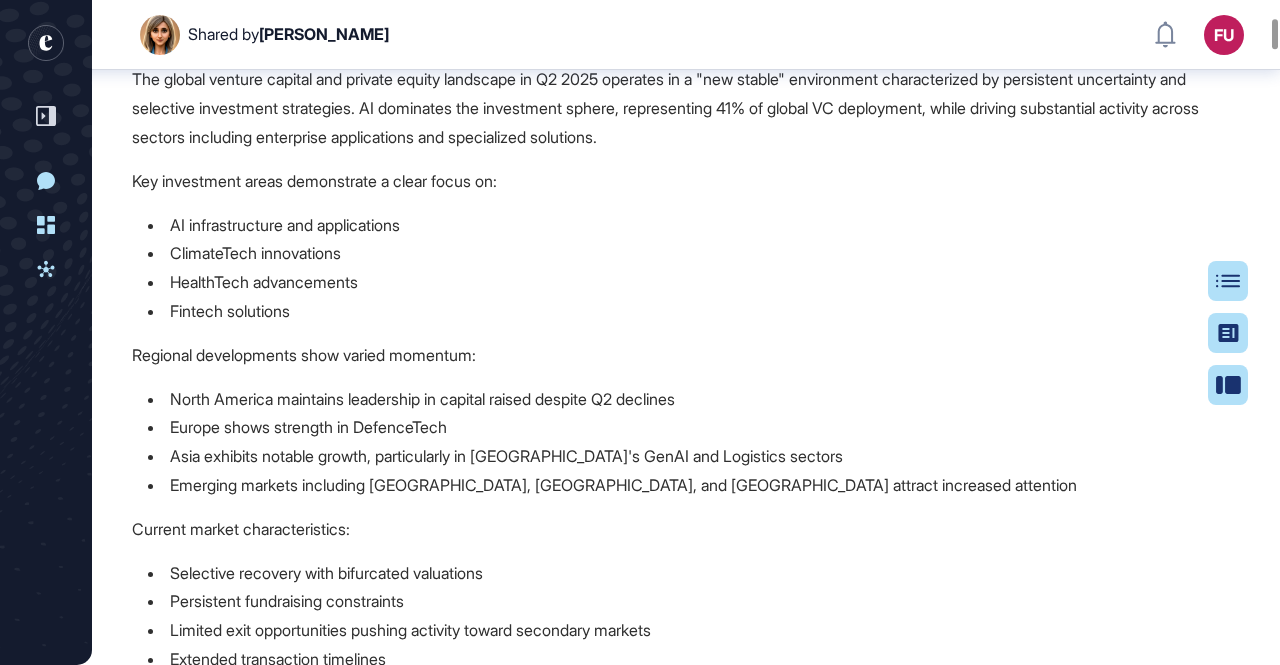 scroll, scrollTop: 410, scrollLeft: 0, axis: vertical 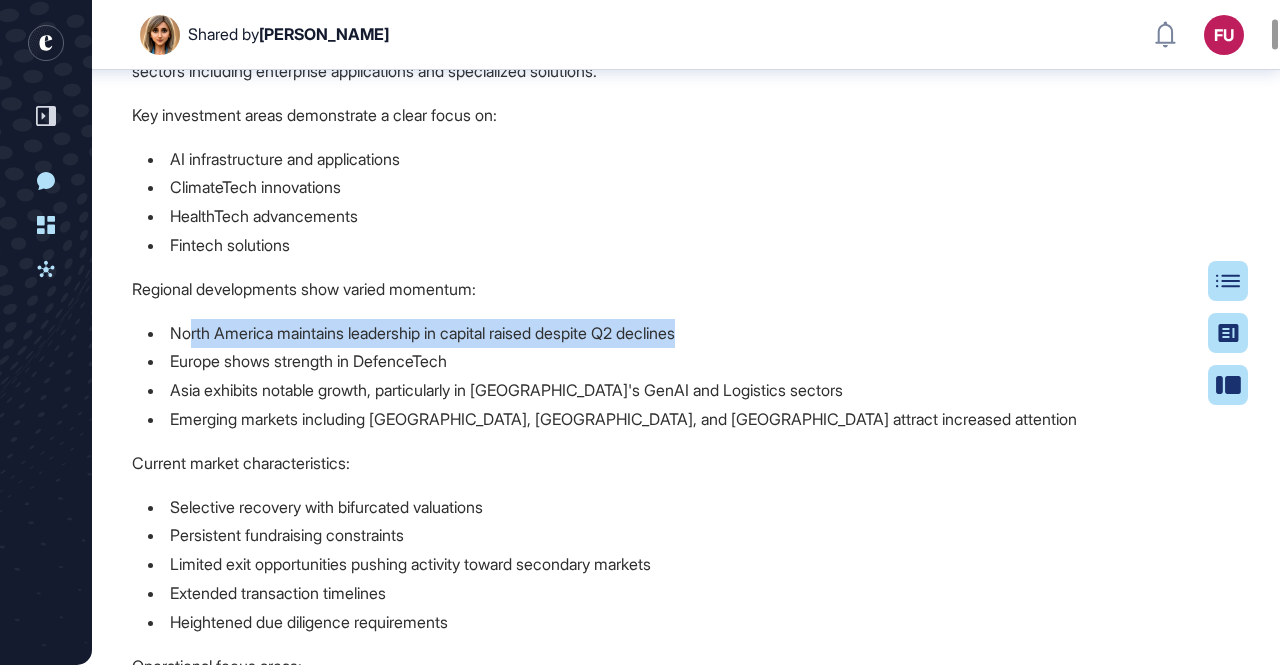 drag, startPoint x: 187, startPoint y: 329, endPoint x: 716, endPoint y: 327, distance: 529.0038 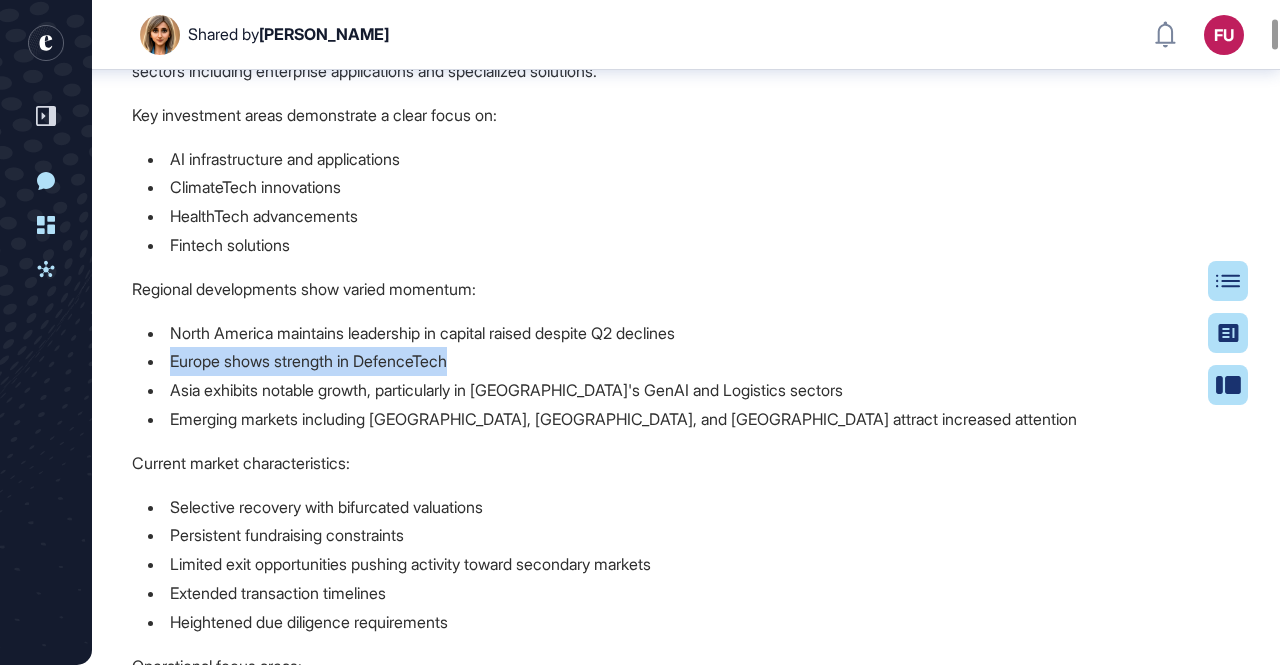 drag, startPoint x: 168, startPoint y: 361, endPoint x: 462, endPoint y: 364, distance: 294.01532 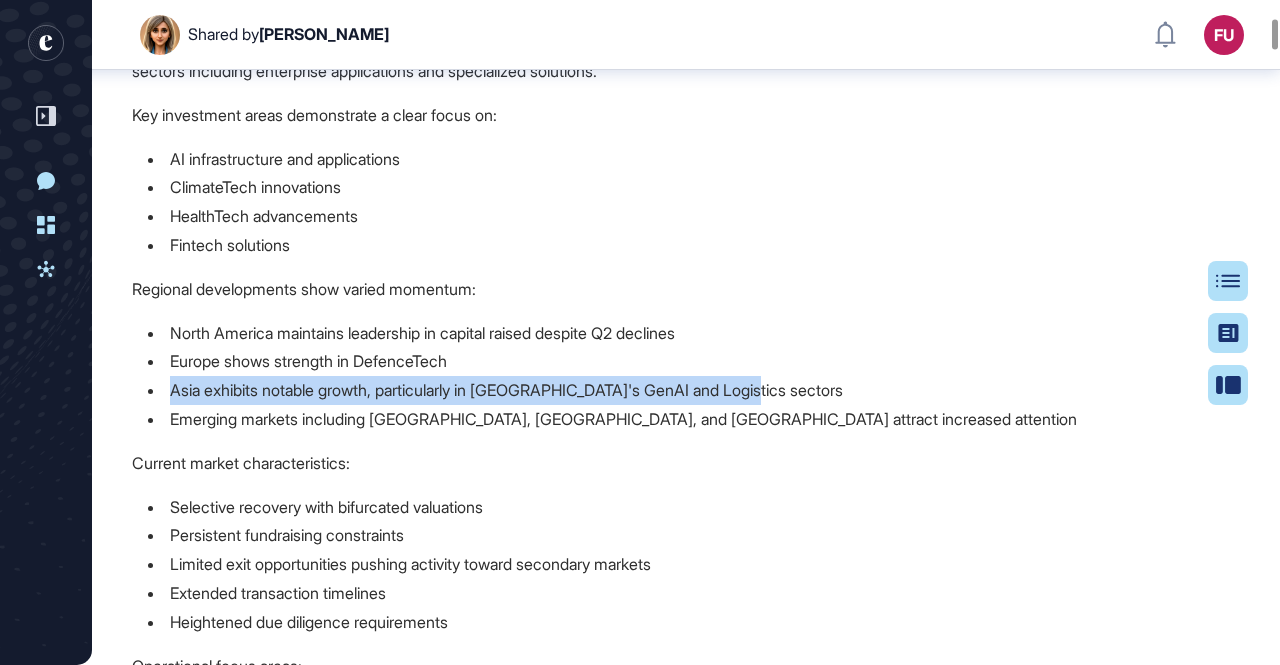 drag, startPoint x: 174, startPoint y: 390, endPoint x: 758, endPoint y: 388, distance: 584.0034 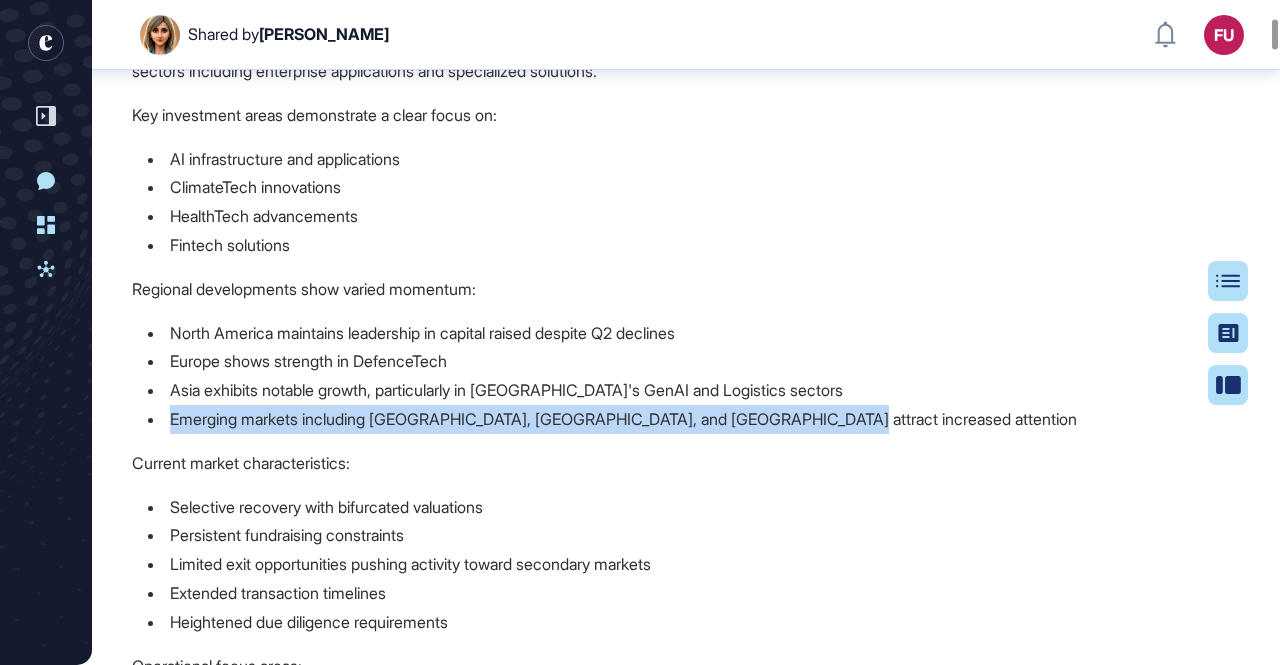 drag, startPoint x: 169, startPoint y: 420, endPoint x: 840, endPoint y: 416, distance: 671.0119 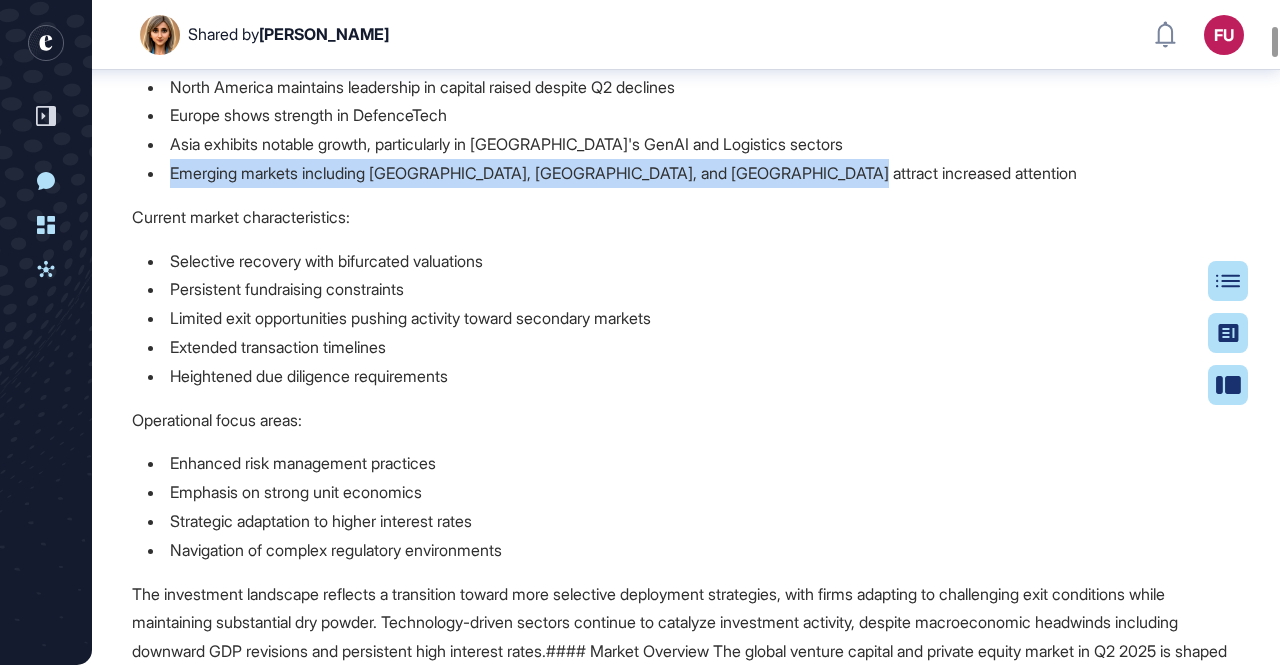 scroll, scrollTop: 710, scrollLeft: 0, axis: vertical 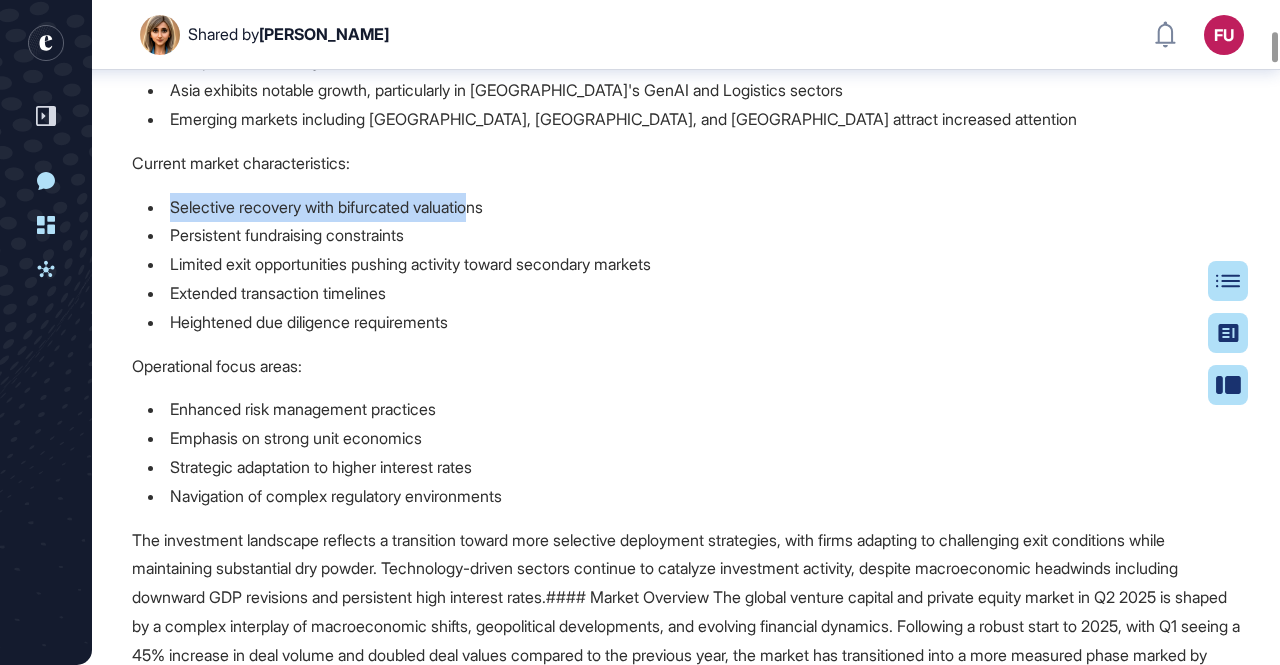 drag, startPoint x: 196, startPoint y: 211, endPoint x: 489, endPoint y: 207, distance: 293.0273 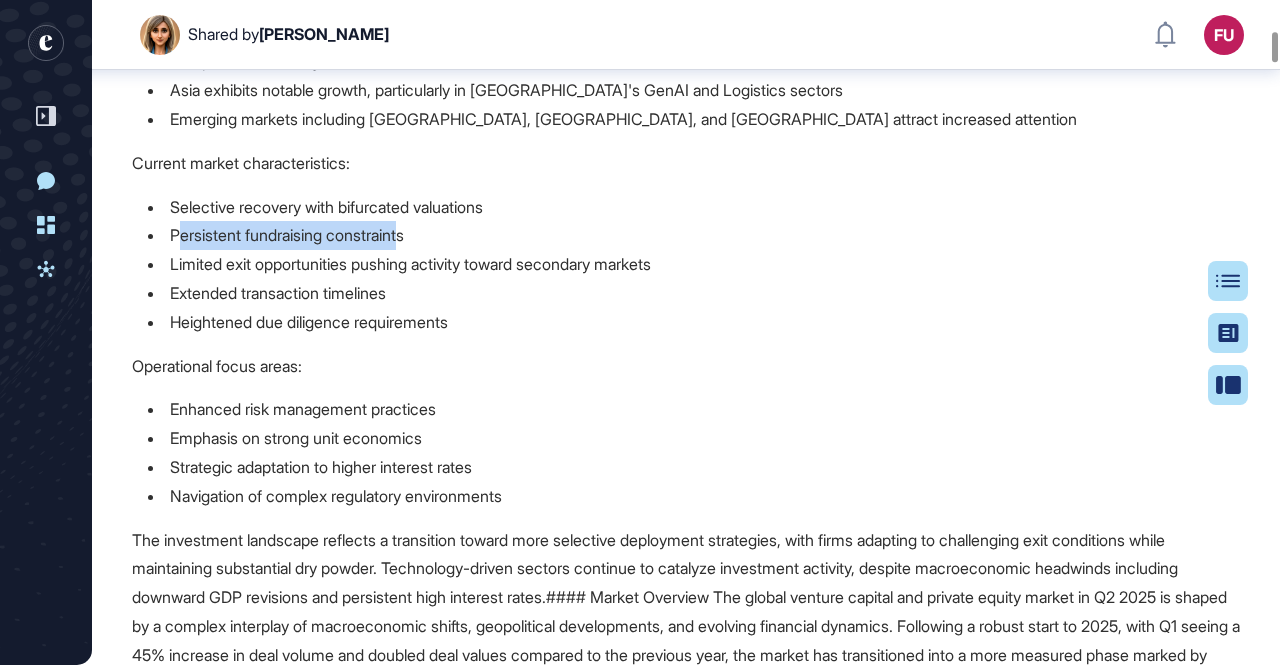 drag, startPoint x: 176, startPoint y: 237, endPoint x: 414, endPoint y: 233, distance: 238.03362 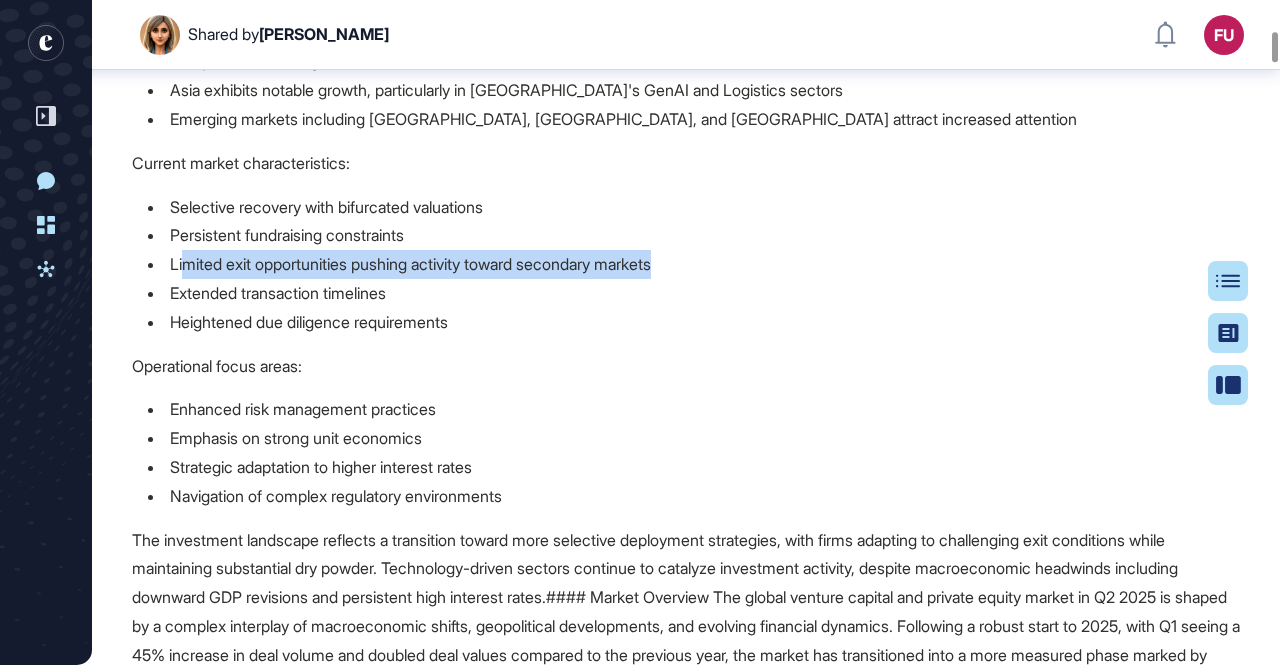 drag, startPoint x: 185, startPoint y: 268, endPoint x: 684, endPoint y: 265, distance: 499.00903 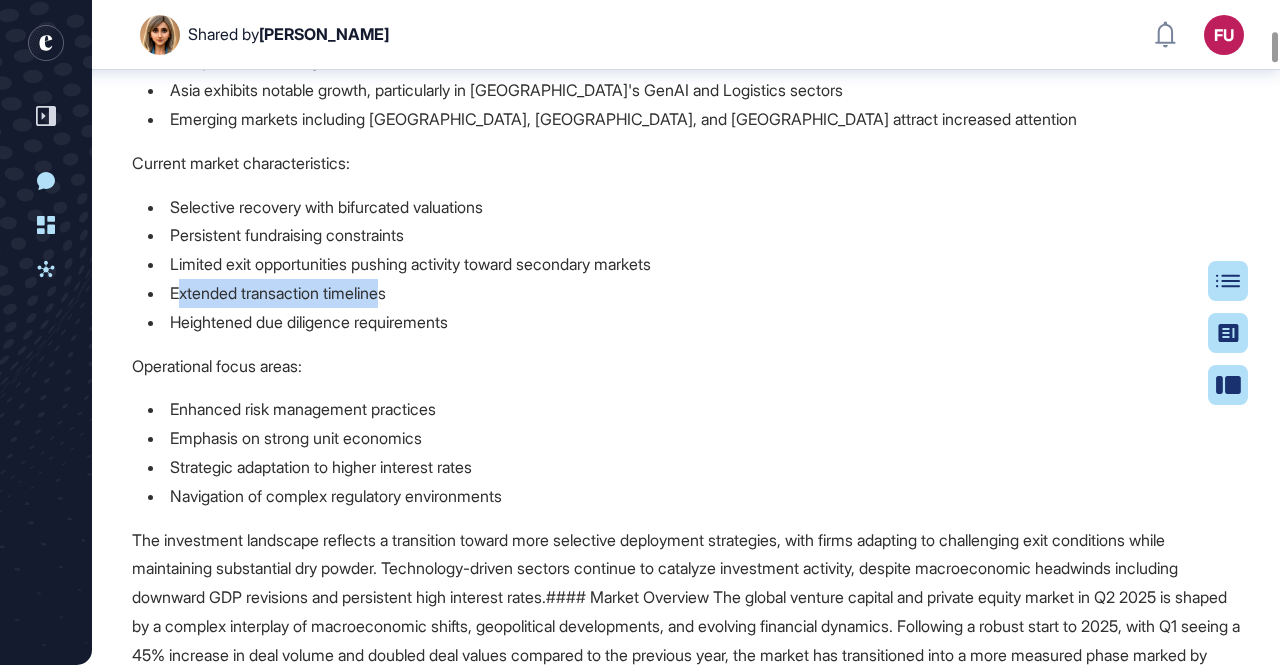 drag, startPoint x: 179, startPoint y: 295, endPoint x: 390, endPoint y: 290, distance: 211.05923 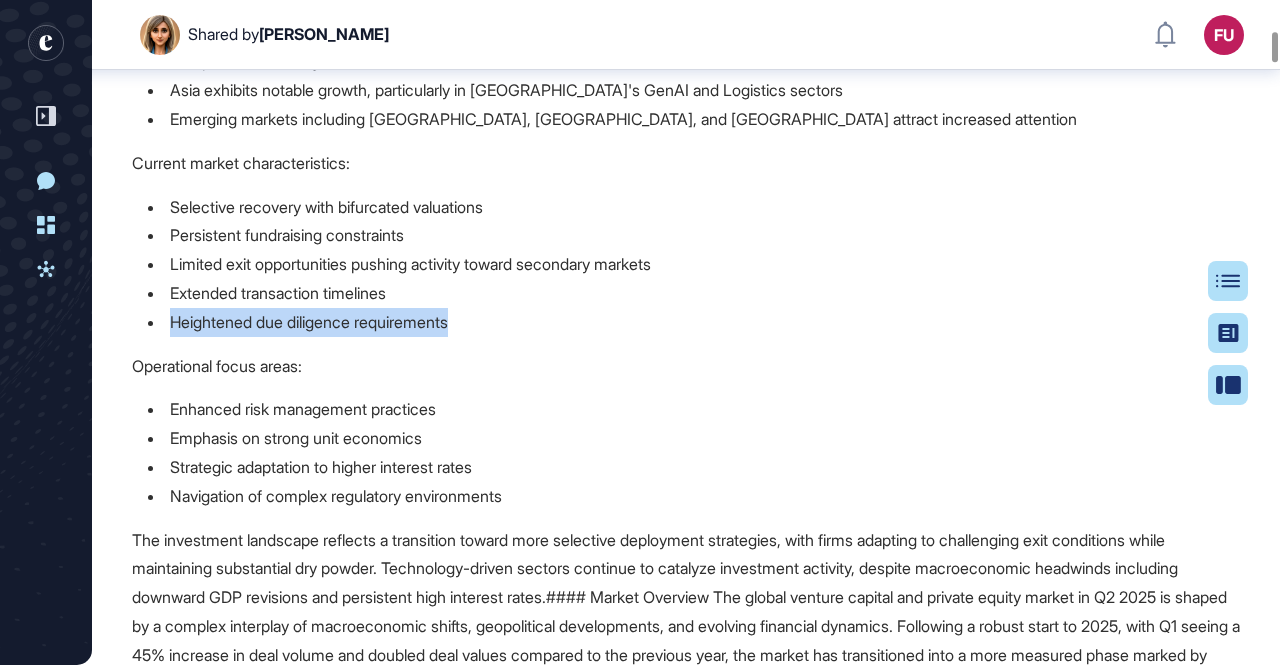 drag, startPoint x: 172, startPoint y: 322, endPoint x: 534, endPoint y: 315, distance: 362.0677 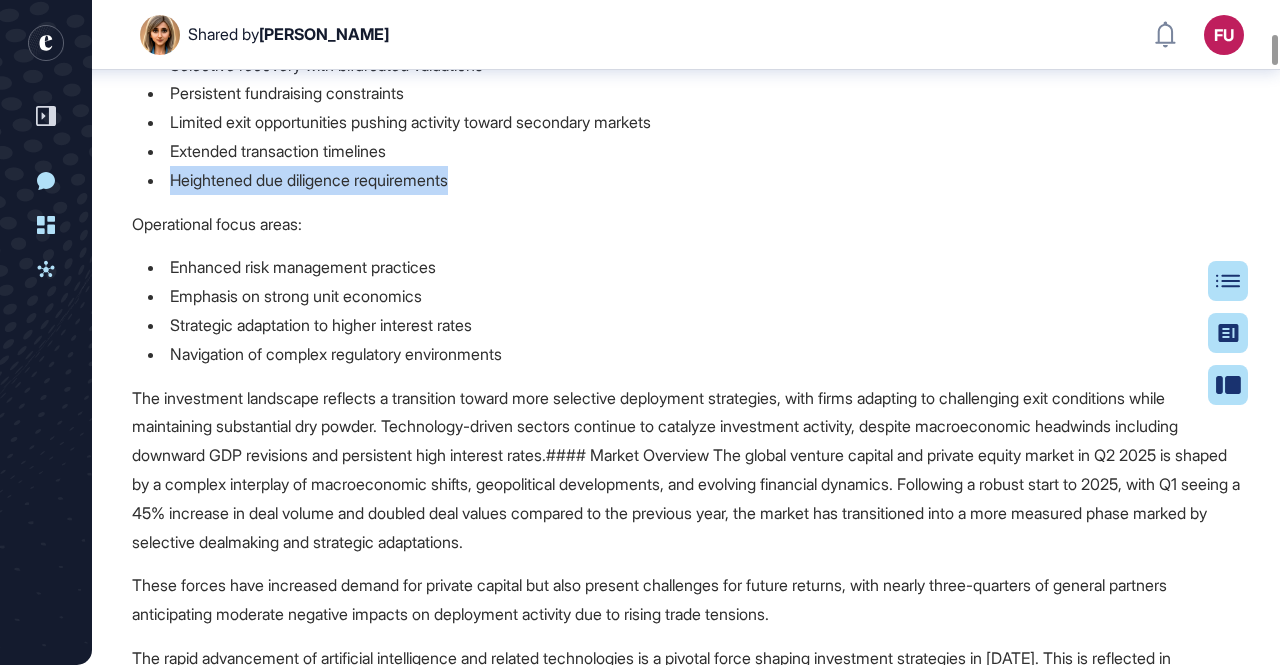 scroll, scrollTop: 910, scrollLeft: 0, axis: vertical 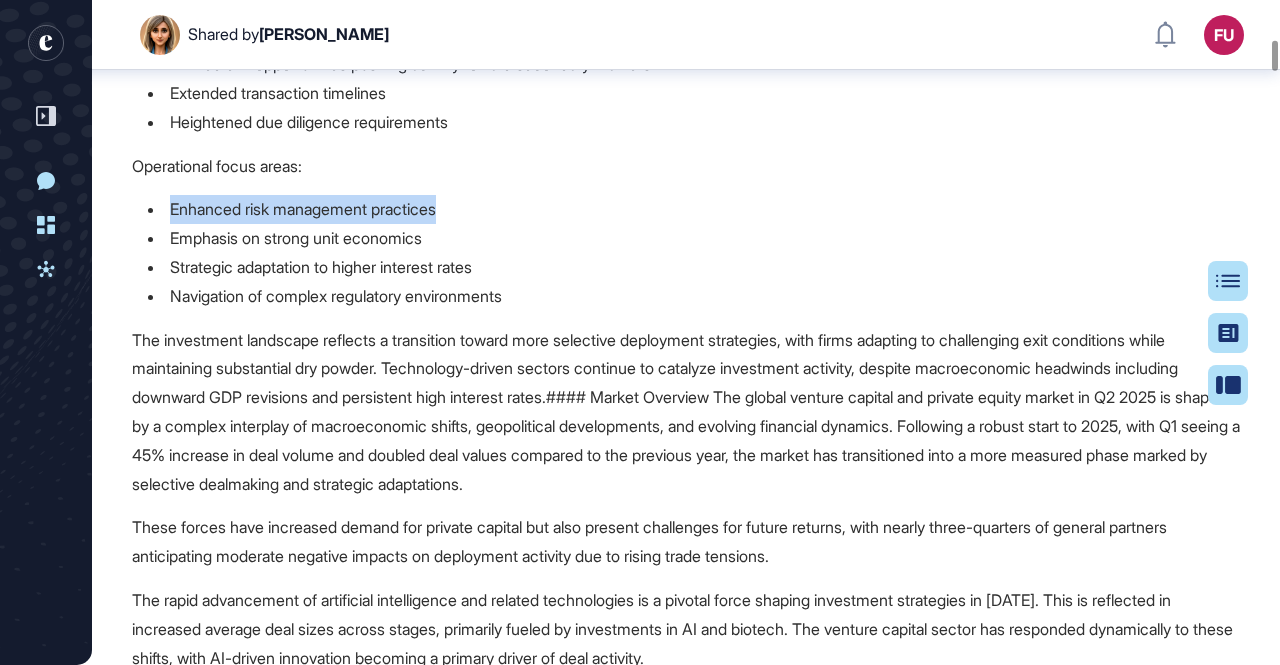 drag, startPoint x: 172, startPoint y: 205, endPoint x: 474, endPoint y: 207, distance: 302.00662 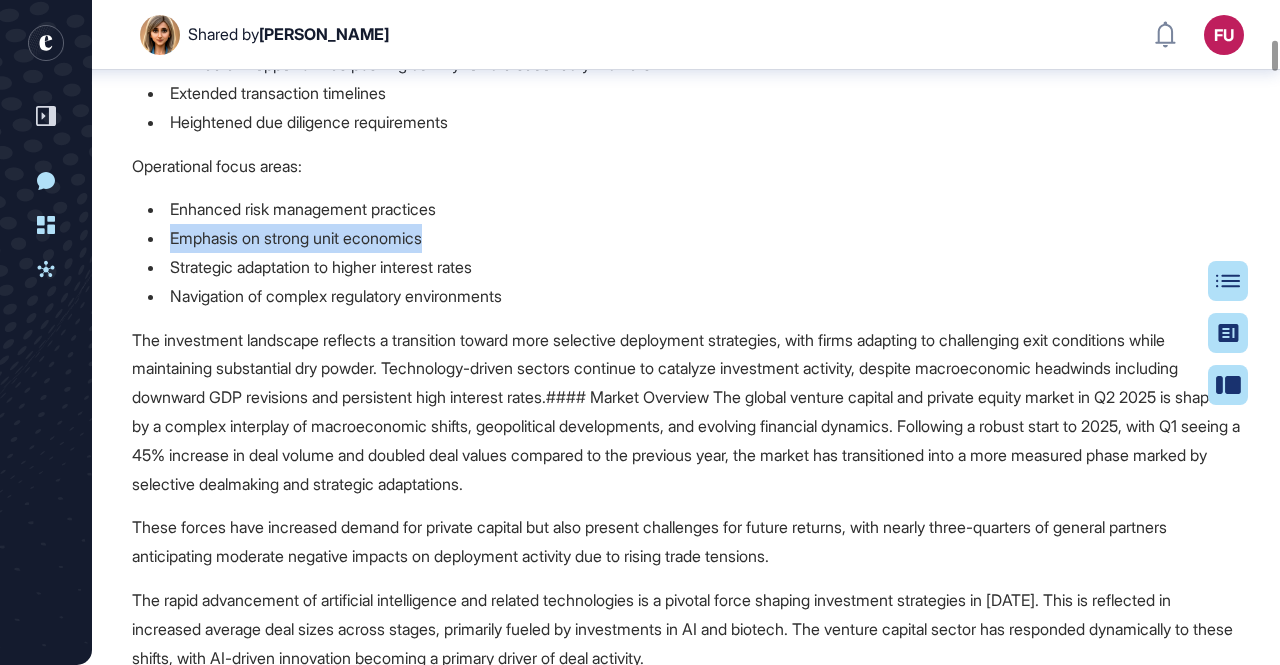 drag, startPoint x: 170, startPoint y: 239, endPoint x: 438, endPoint y: 236, distance: 268.01678 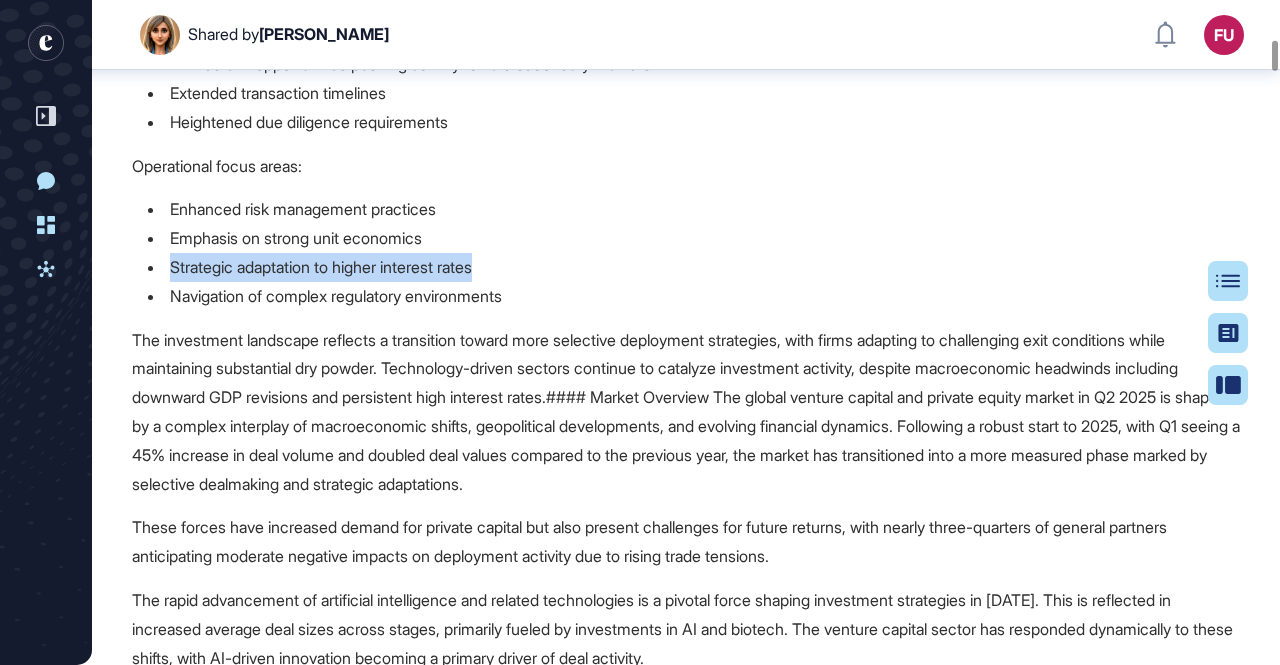 drag, startPoint x: 174, startPoint y: 267, endPoint x: 492, endPoint y: 269, distance: 318.0063 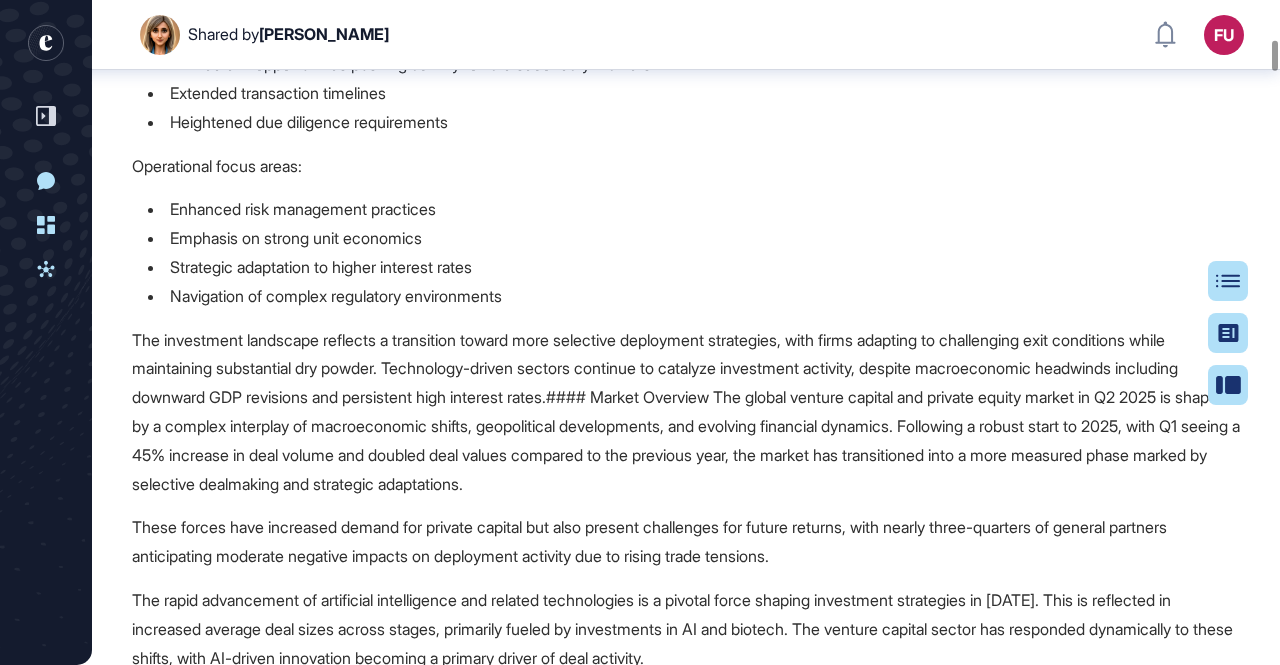 click on "The investment landscape reflects a transition toward more selective deployment strategies, with firms adapting to challenging exit conditions while maintaining substantial dry powder. Technology-driven sectors continue to catalyze investment activity, despite macroeconomic headwinds including downward GDP revisions and persistent high interest rates.#### Market Overview The global venture capital and private equity market in Q2 2025 is shaped by a complex interplay of macroeconomic shifts, geopolitical developments, and evolving financial dynamics. Following a robust start to 2025, with Q1 seeing a 45% increase in deal volume and doubled deal values compared to the previous year, the market has transitioned into a more measured phase marked by selective dealmaking and strategic adaptations." at bounding box center (686, 412) 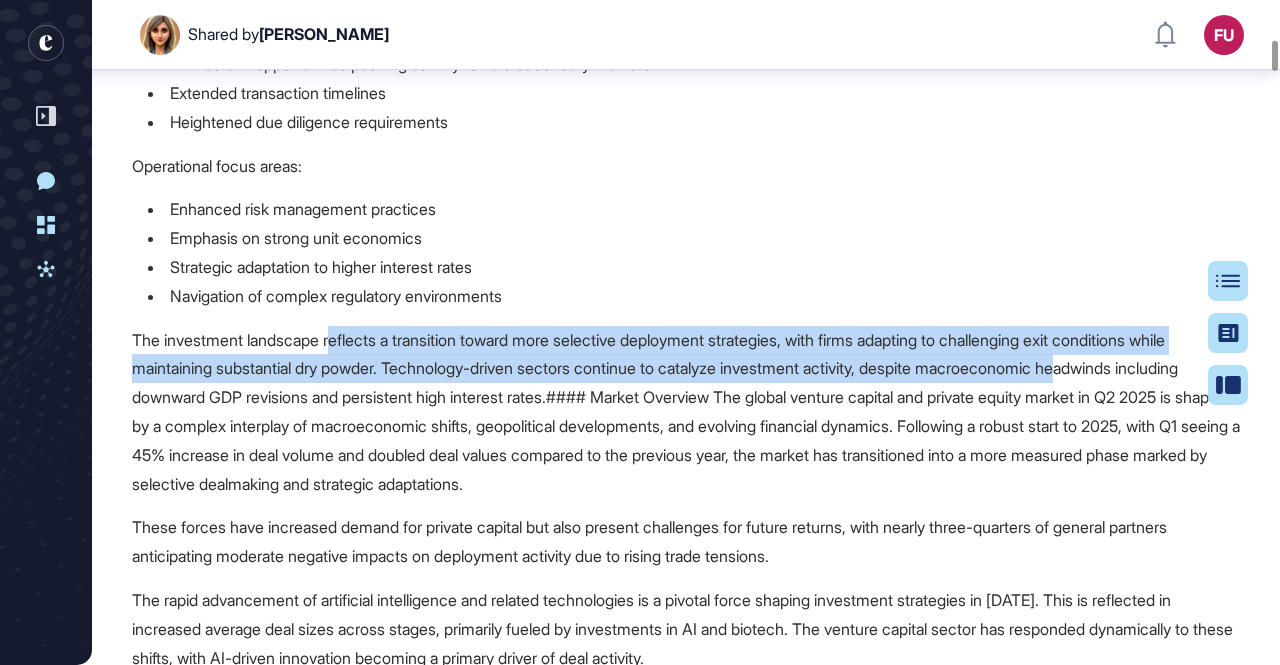 drag, startPoint x: 337, startPoint y: 345, endPoint x: 1121, endPoint y: 381, distance: 784.8261 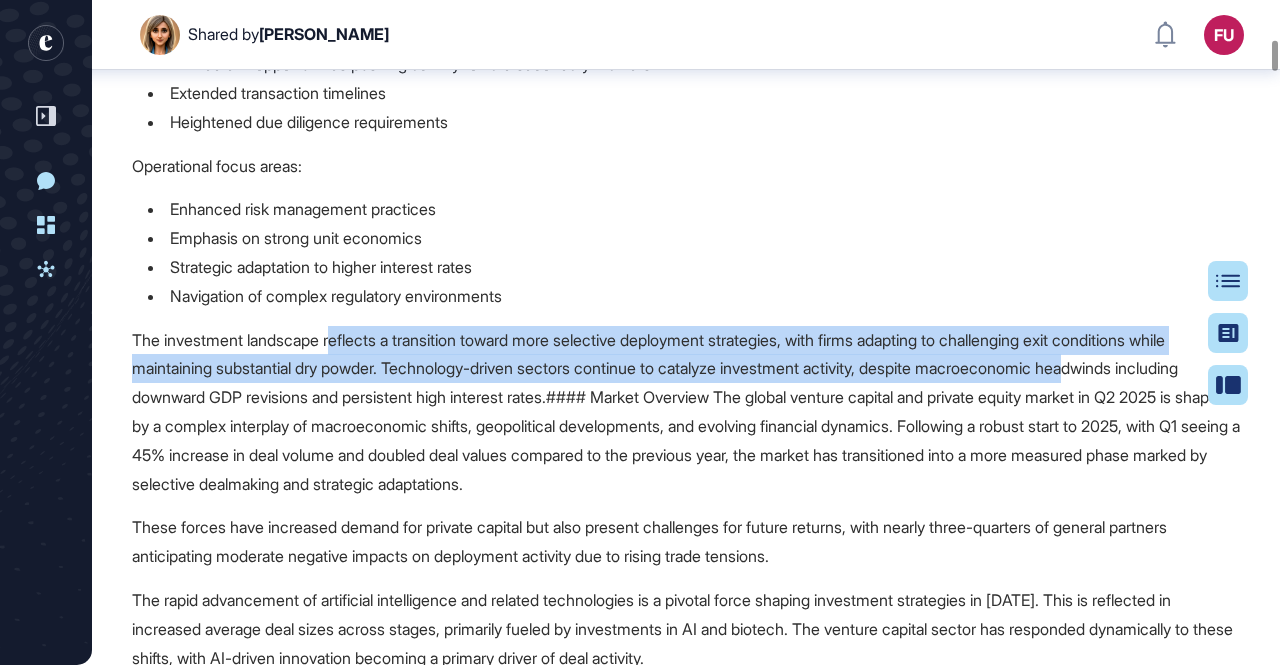 click on "The investment landscape reflects a transition toward more selective deployment strategies, with firms adapting to challenging exit conditions while maintaining substantial dry powder. Technology-driven sectors continue to catalyze investment activity, despite macroeconomic headwinds including downward GDP revisions and persistent high interest rates.#### Market Overview The global venture capital and private equity market in Q2 2025 is shaped by a complex interplay of macroeconomic shifts, geopolitical developments, and evolving financial dynamics. Following a robust start to 2025, with Q1 seeing a 45% increase in deal volume and doubled deal values compared to the previous year, the market has transitioned into a more measured phase marked by selective dealmaking and strategic adaptations." at bounding box center [686, 412] 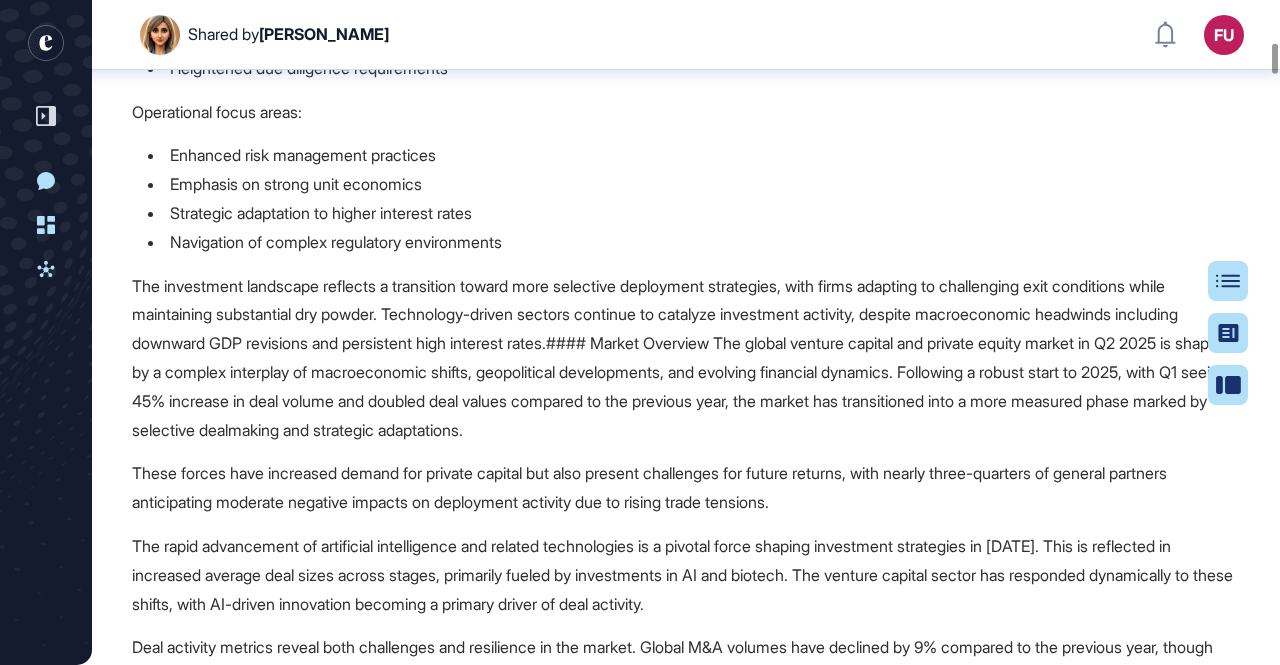 scroll, scrollTop: 1010, scrollLeft: 0, axis: vertical 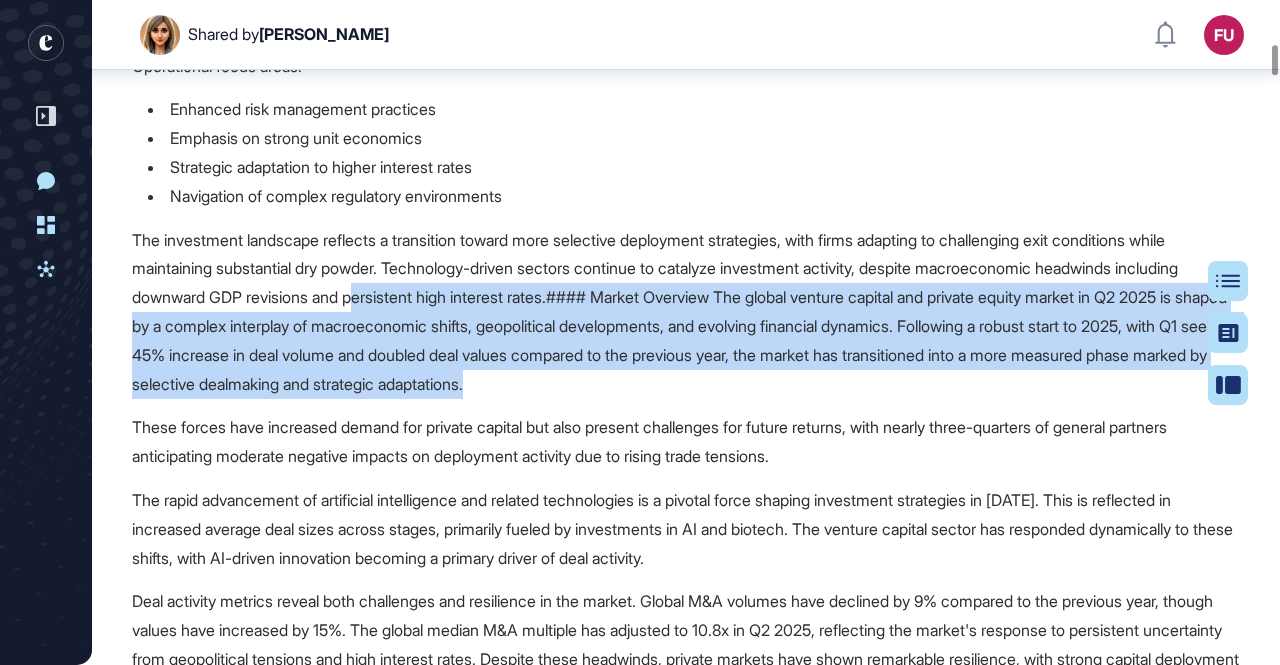 drag, startPoint x: 435, startPoint y: 297, endPoint x: 872, endPoint y: 377, distance: 444.2623 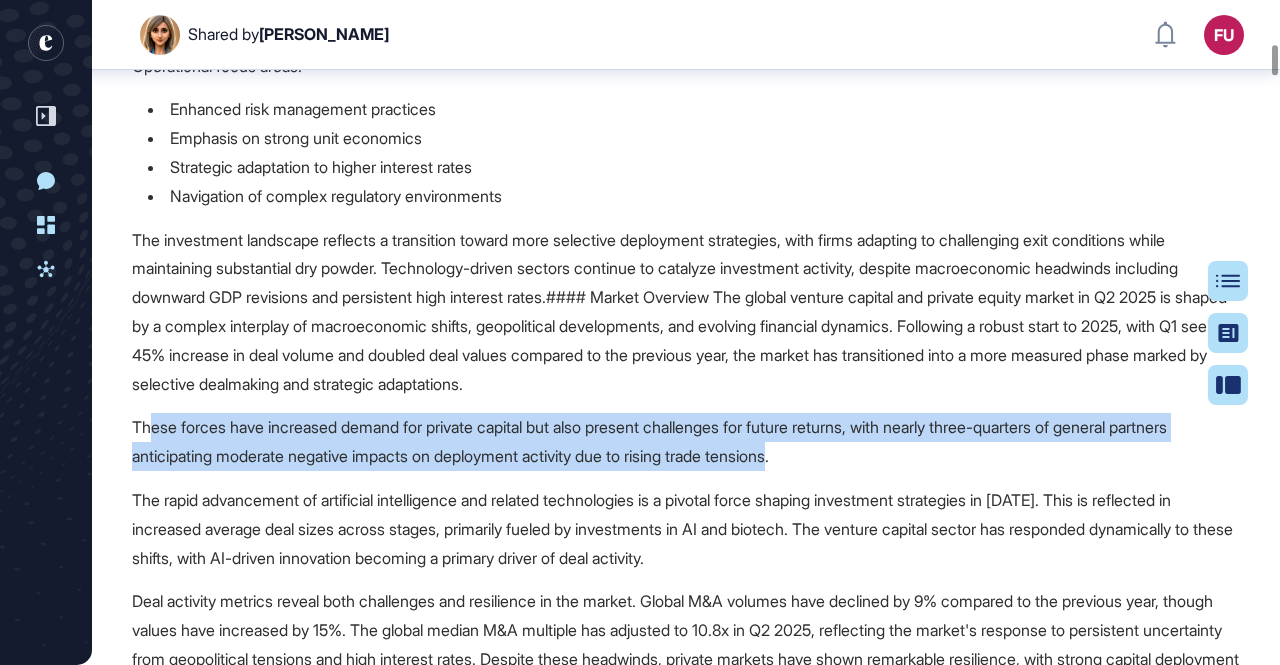 drag, startPoint x: 154, startPoint y: 429, endPoint x: 878, endPoint y: 466, distance: 724.9448 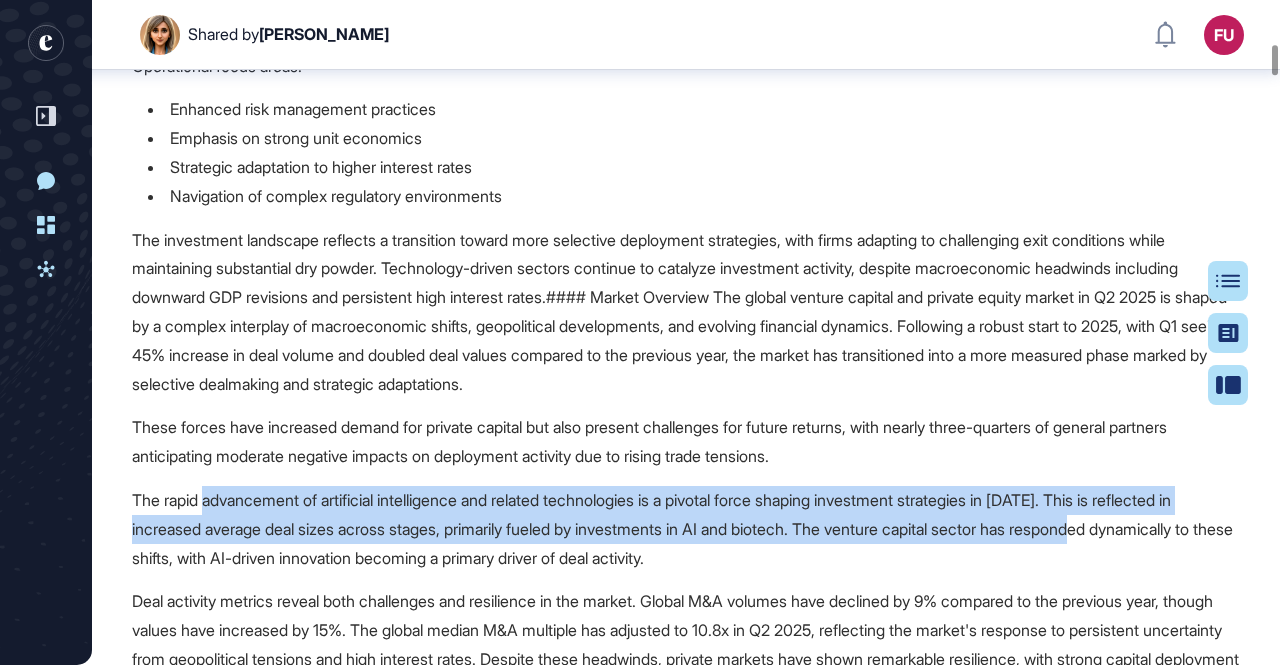 drag, startPoint x: 209, startPoint y: 495, endPoint x: 1271, endPoint y: 519, distance: 1062.2711 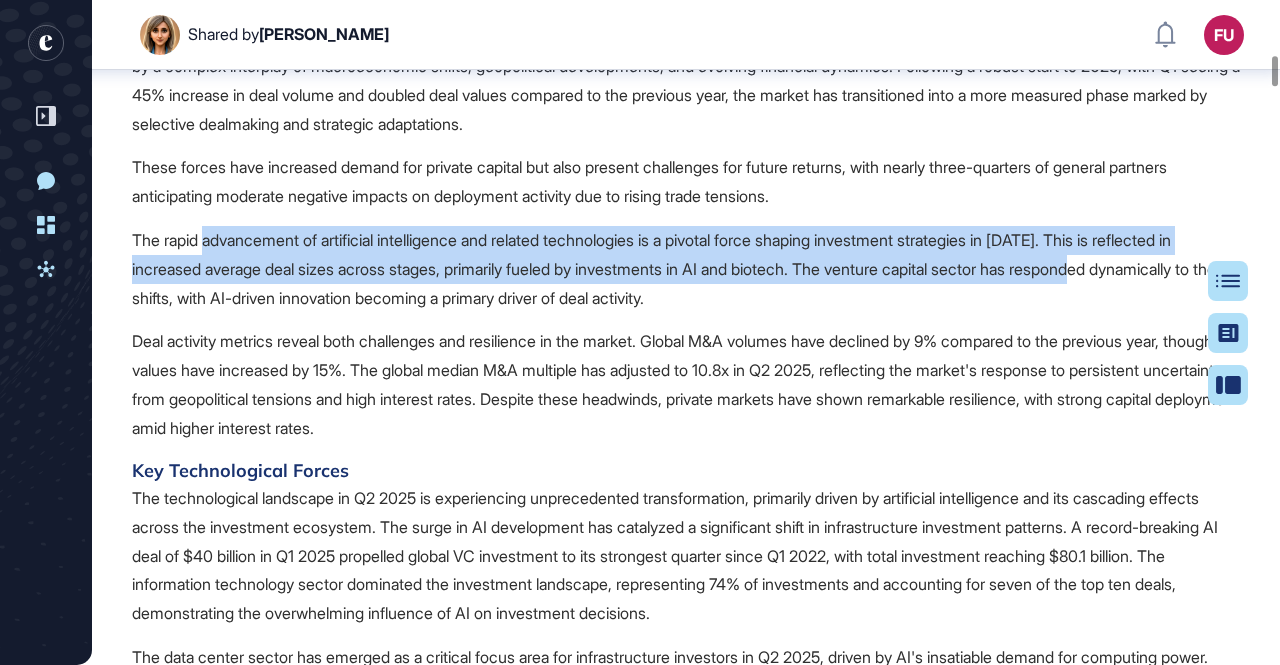 scroll, scrollTop: 1310, scrollLeft: 0, axis: vertical 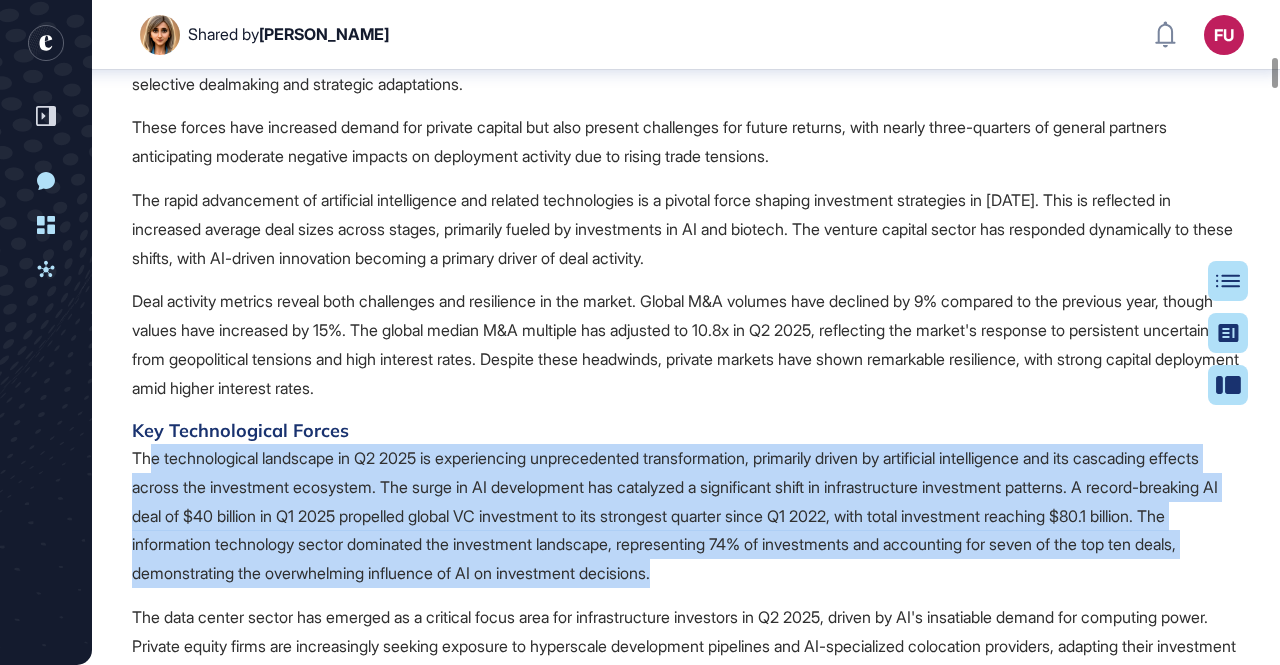 drag, startPoint x: 151, startPoint y: 455, endPoint x: 1125, endPoint y: 565, distance: 980.19183 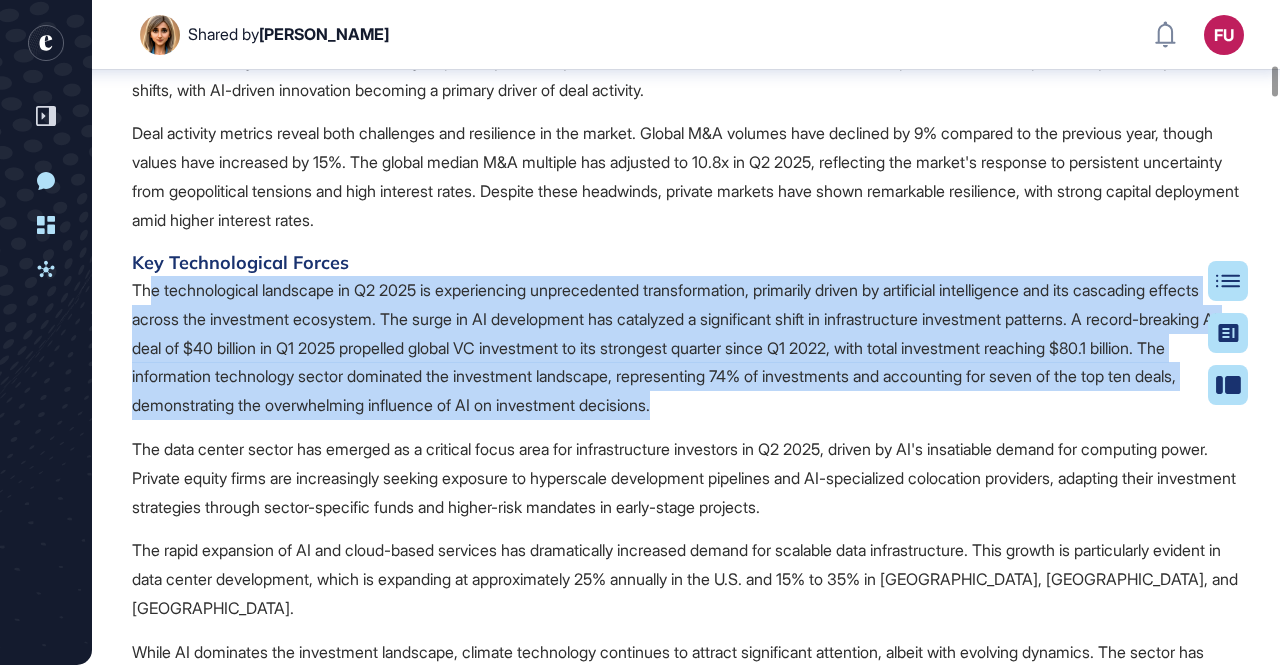 scroll, scrollTop: 1510, scrollLeft: 0, axis: vertical 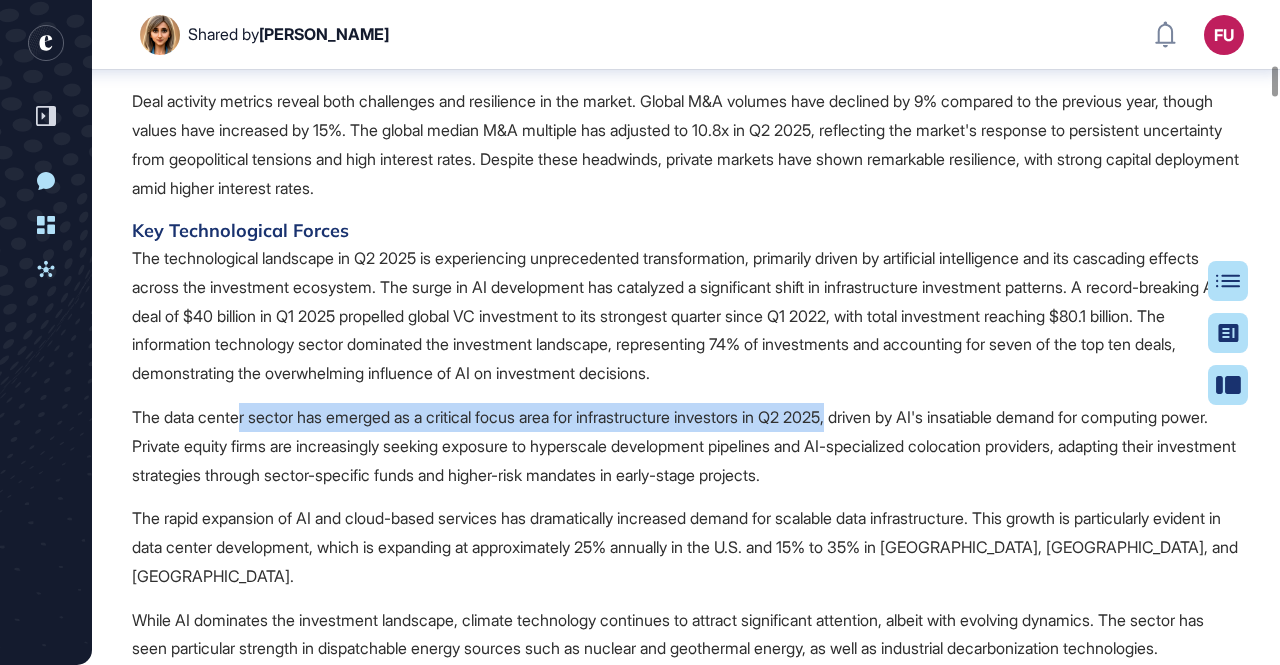 drag, startPoint x: 243, startPoint y: 419, endPoint x: 871, endPoint y: 426, distance: 628.039 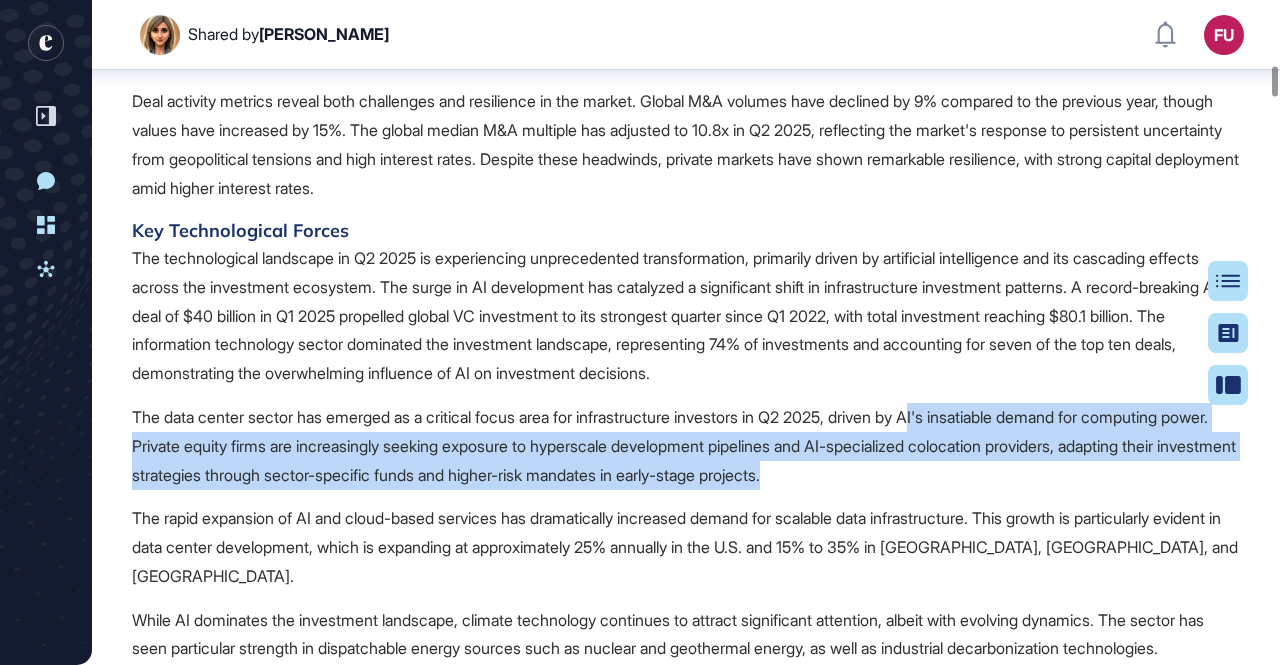 drag, startPoint x: 959, startPoint y: 419, endPoint x: 1107, endPoint y: 484, distance: 161.64467 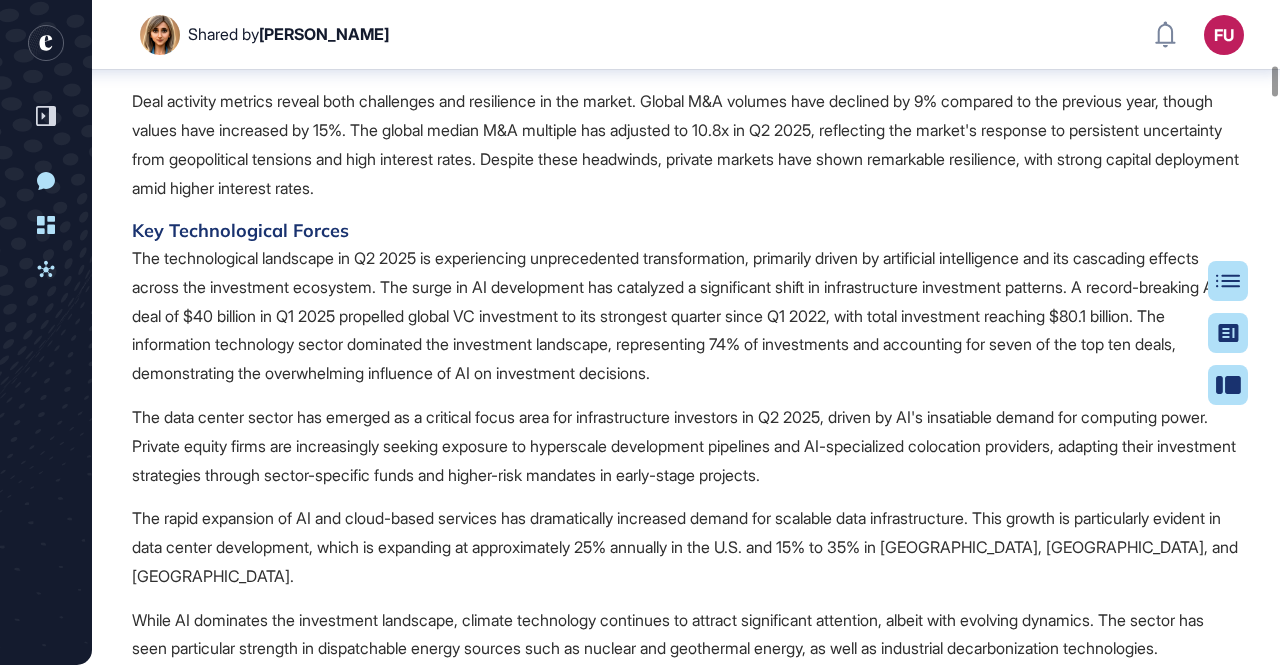click on "The data center sector has emerged as a critical focus area for infrastructure investors in Q2 2025, driven by AI's insatiable demand for computing power. Private equity firms are increasingly seeking exposure to hyperscale development pipelines and AI-specialized colocation providers, adapting their investment strategies through sector-specific funds and higher-risk mandates in early-stage projects." at bounding box center [686, 446] 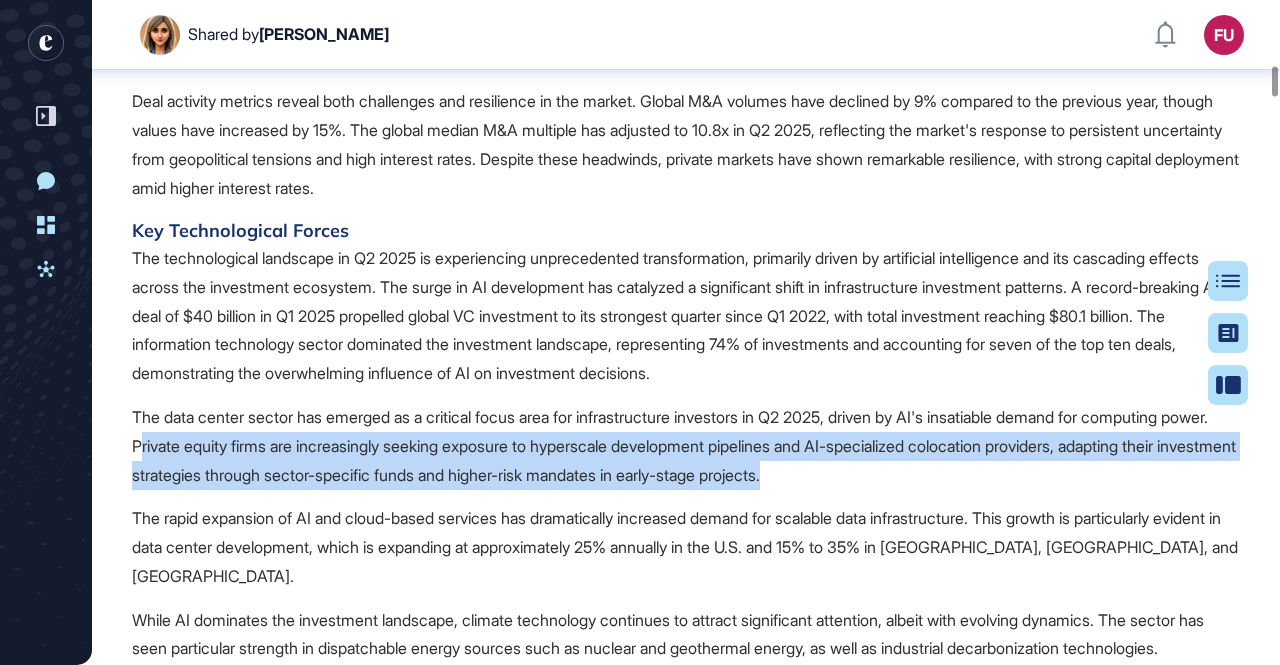 drag, startPoint x: 194, startPoint y: 445, endPoint x: 1023, endPoint y: 467, distance: 829.2919 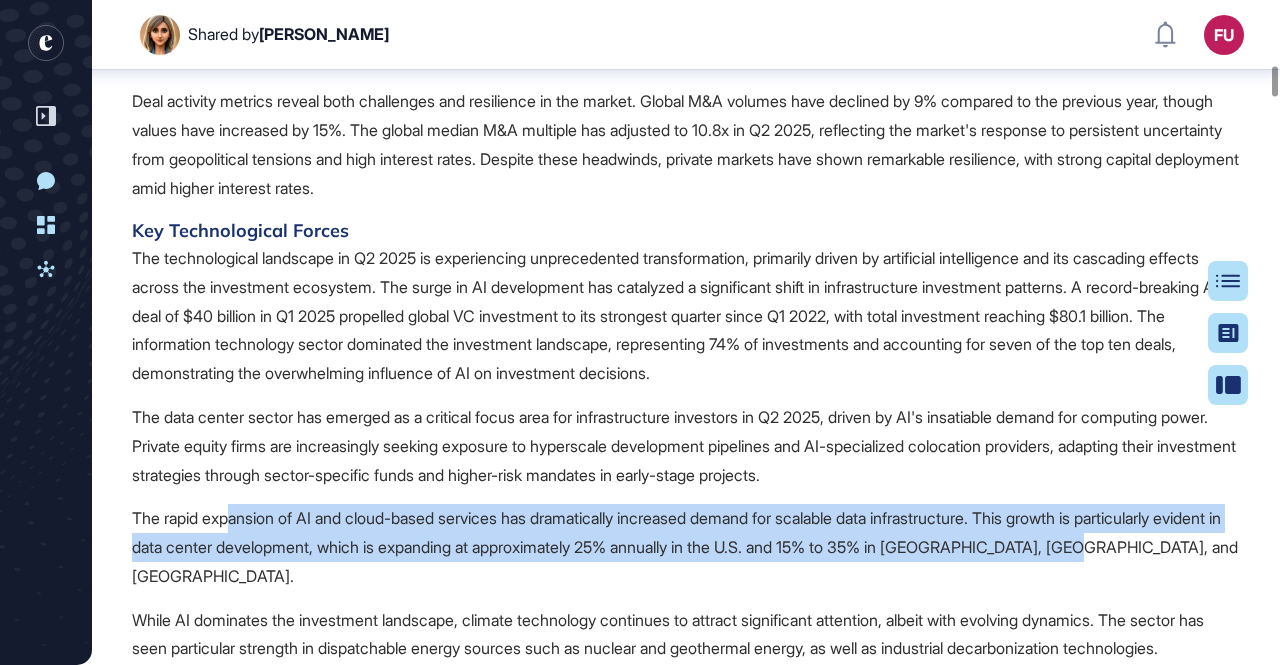 drag, startPoint x: 232, startPoint y: 515, endPoint x: 1210, endPoint y: 538, distance: 978.2704 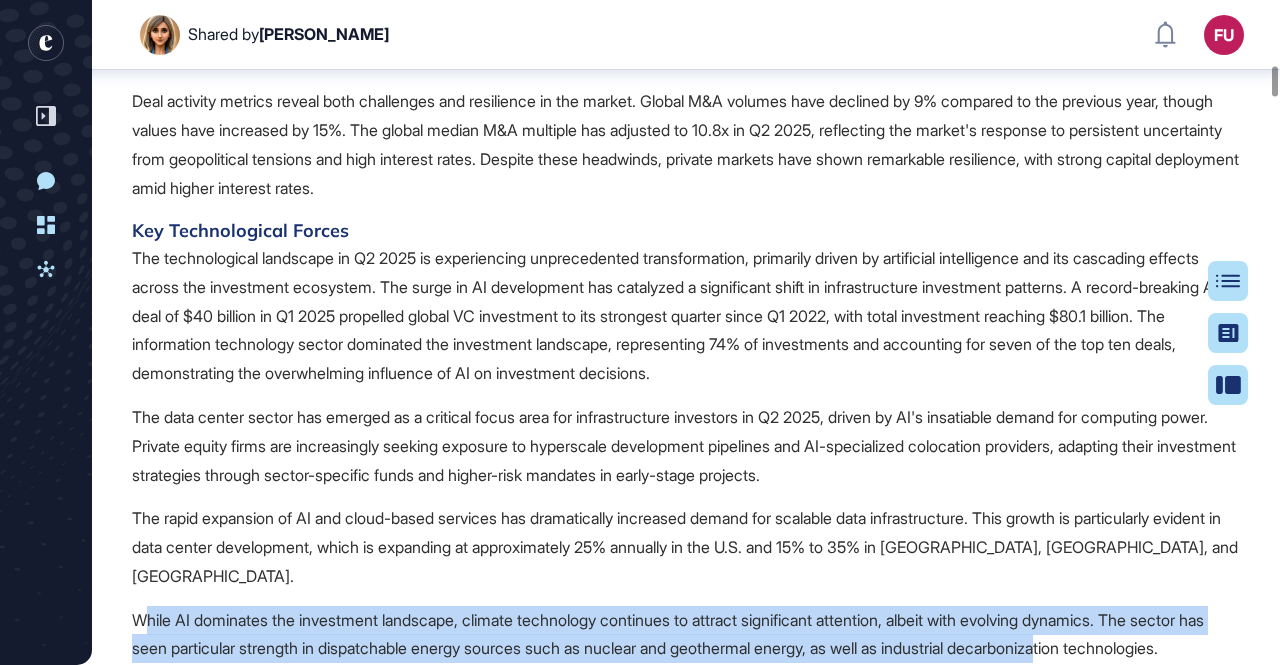 drag, startPoint x: 146, startPoint y: 616, endPoint x: 1176, endPoint y: 629, distance: 1030.082 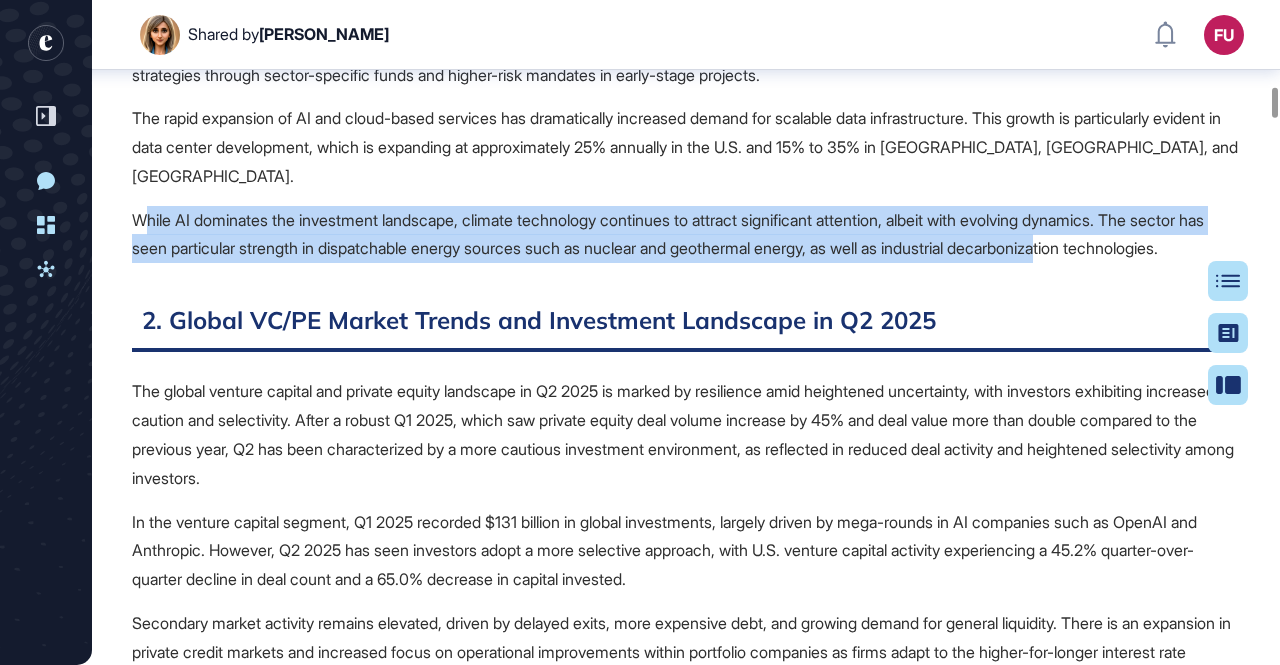 scroll, scrollTop: 2010, scrollLeft: 0, axis: vertical 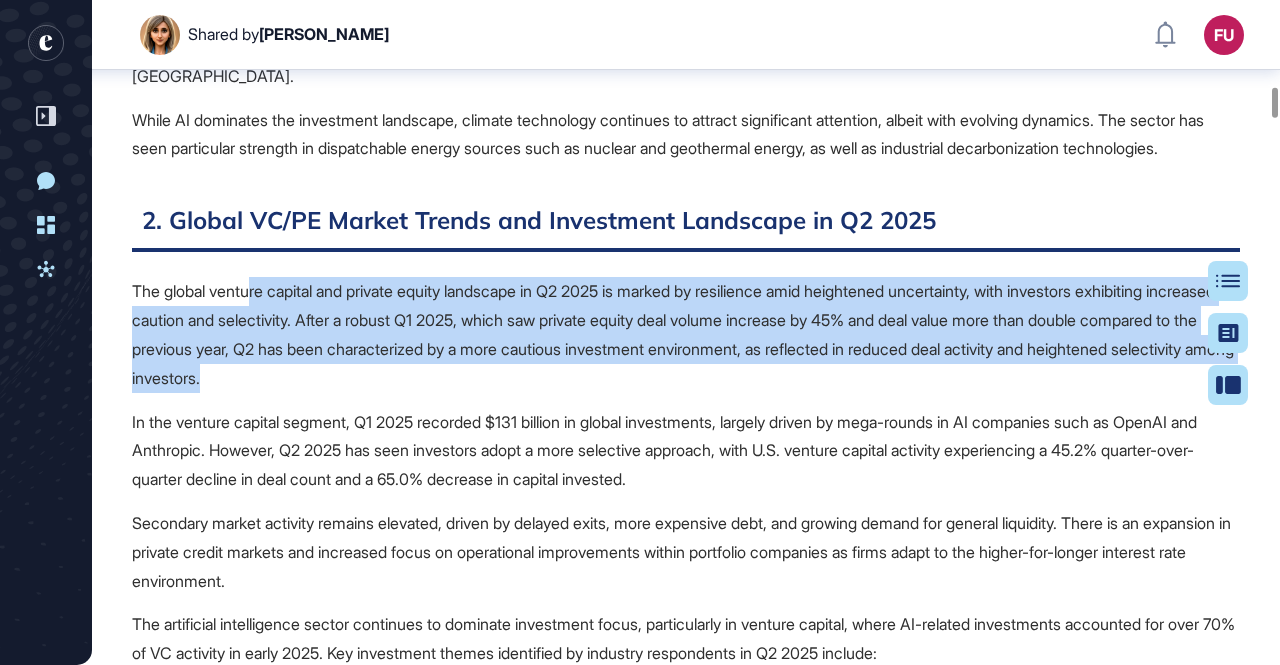 drag, startPoint x: 254, startPoint y: 316, endPoint x: 854, endPoint y: 397, distance: 605.4428 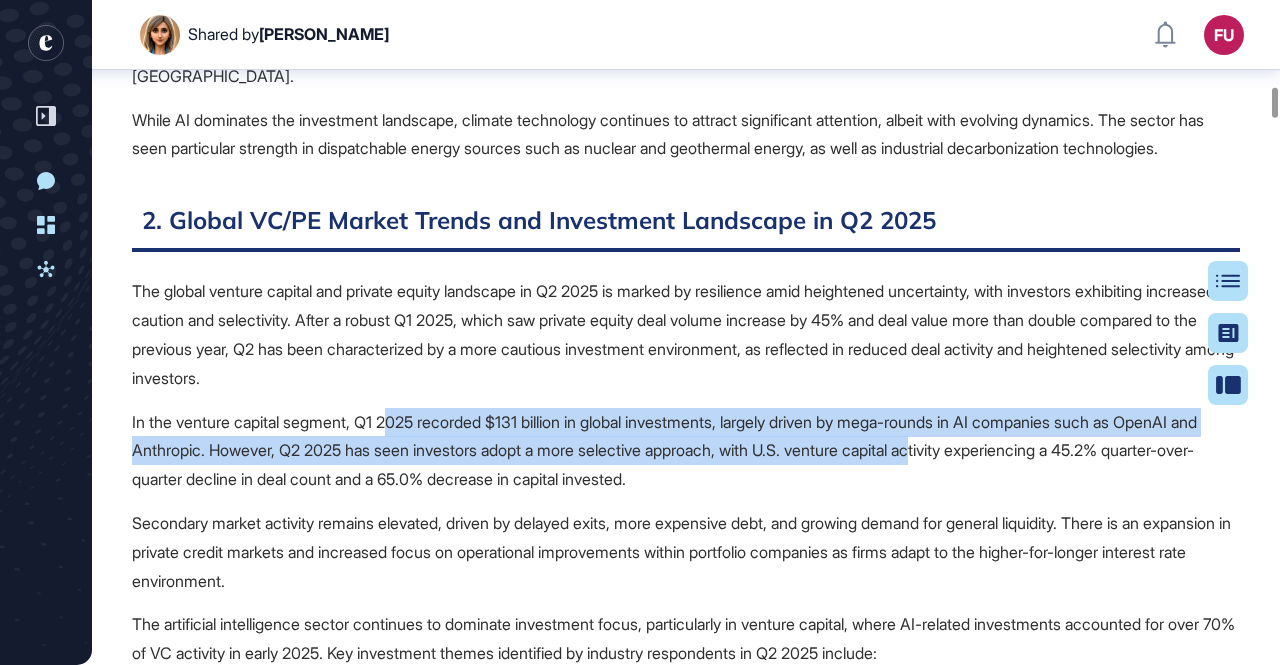 drag, startPoint x: 396, startPoint y: 455, endPoint x: 992, endPoint y: 486, distance: 596.80566 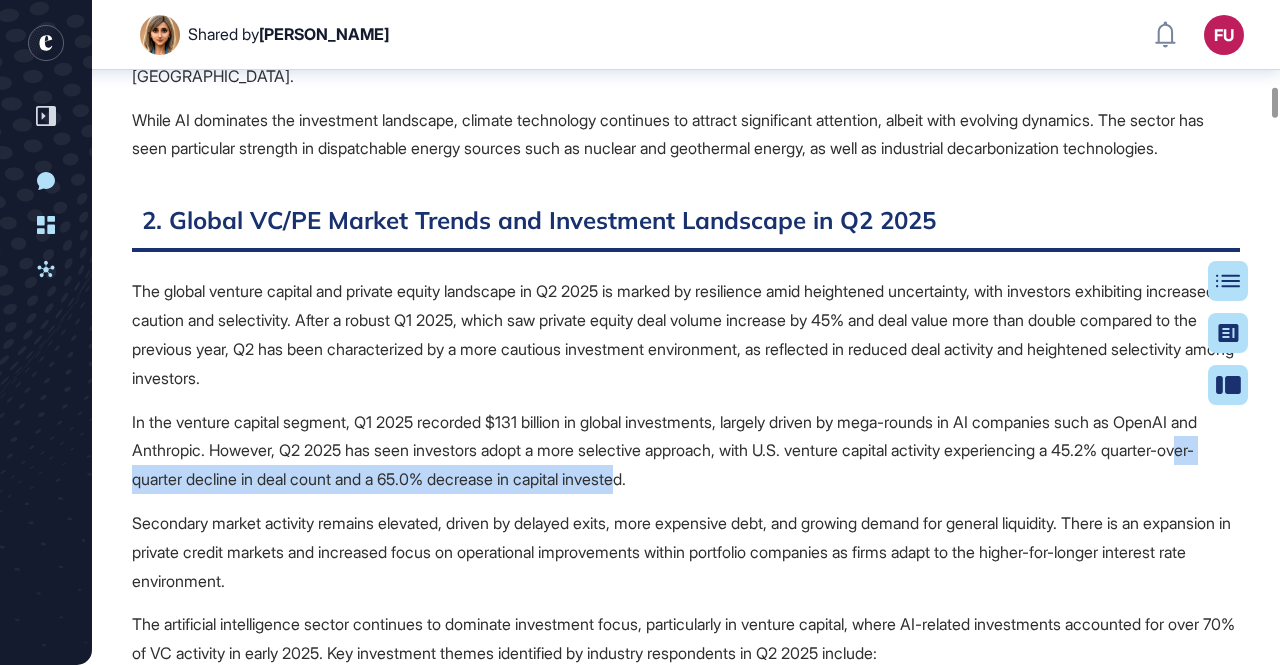 drag, startPoint x: 209, startPoint y: 505, endPoint x: 752, endPoint y: 518, distance: 543.1556 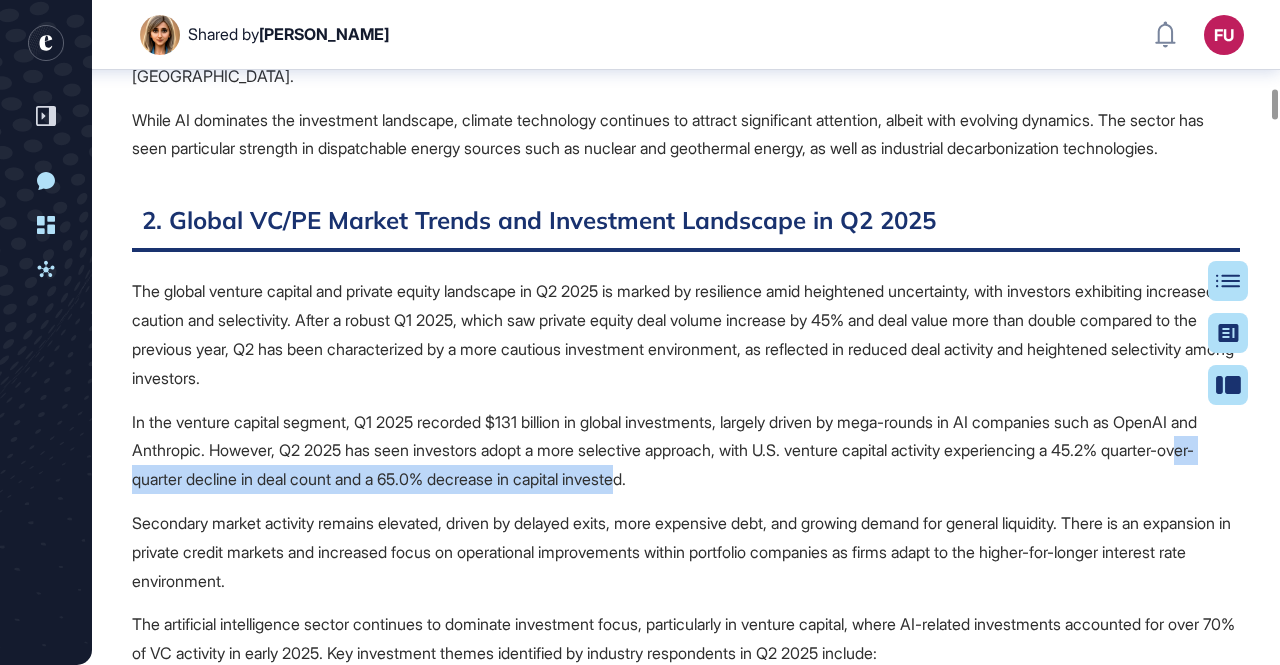 scroll, scrollTop: 2110, scrollLeft: 0, axis: vertical 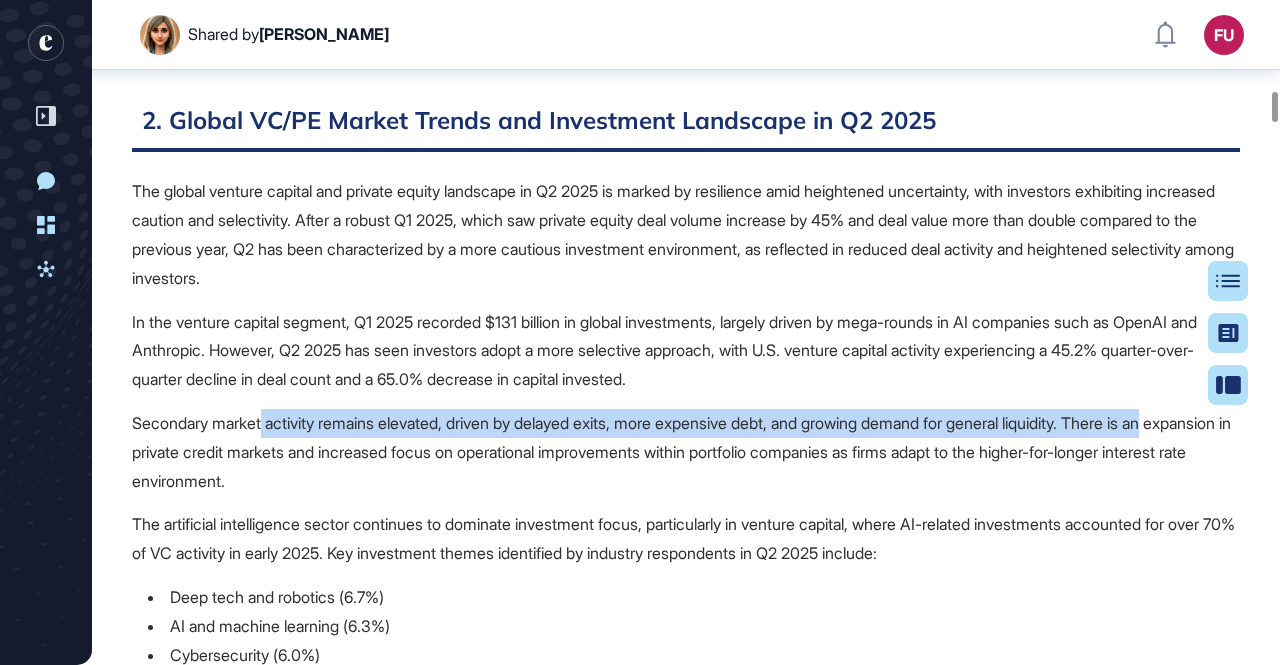 drag, startPoint x: 267, startPoint y: 454, endPoint x: 1220, endPoint y: 456, distance: 953.0021 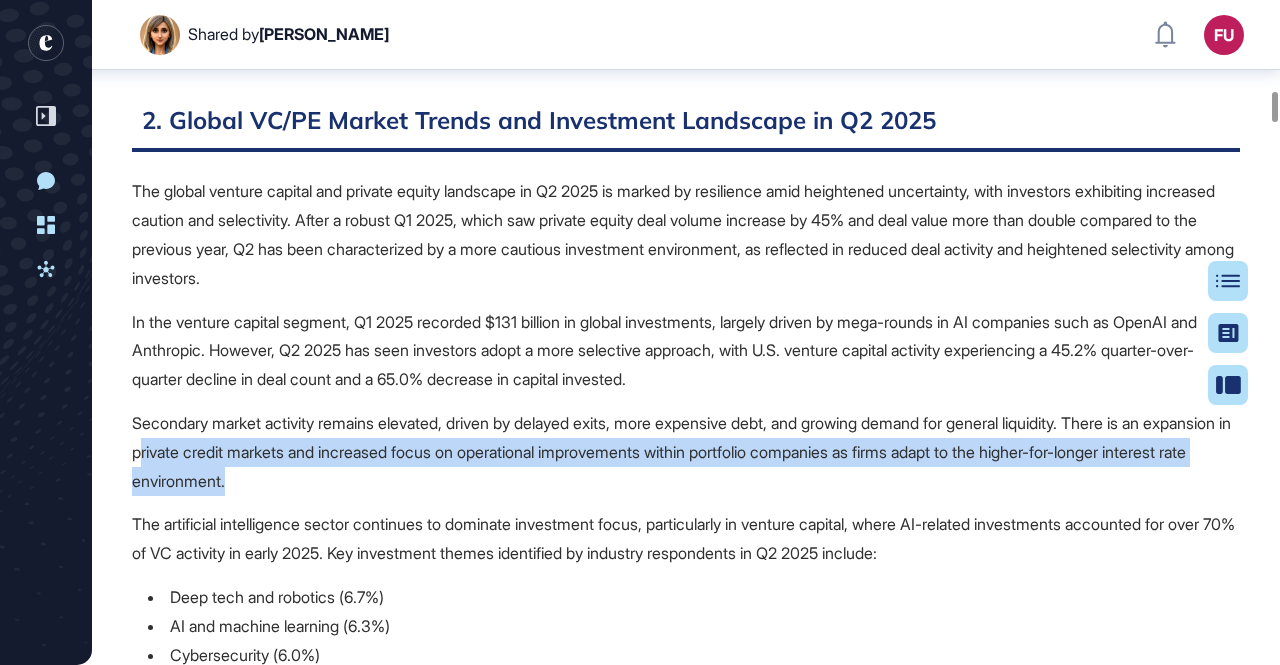 drag, startPoint x: 239, startPoint y: 481, endPoint x: 496, endPoint y: 511, distance: 258.74506 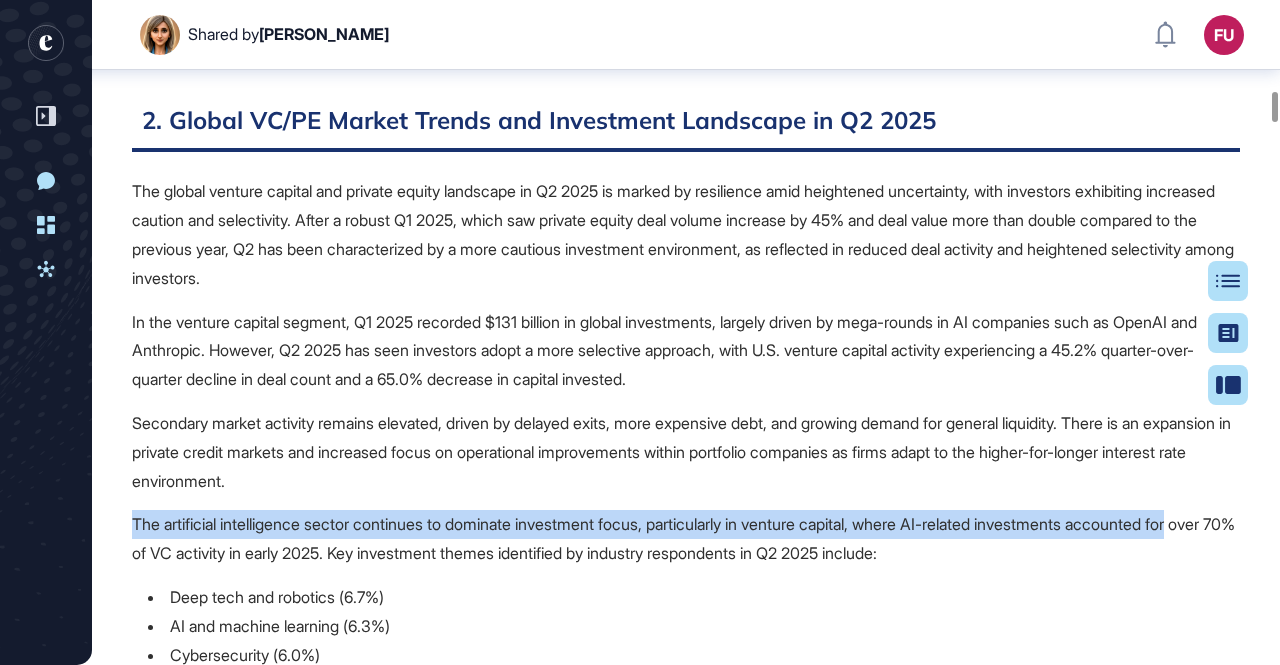 drag, startPoint x: 136, startPoint y: 550, endPoint x: 1232, endPoint y: 553, distance: 1096.0042 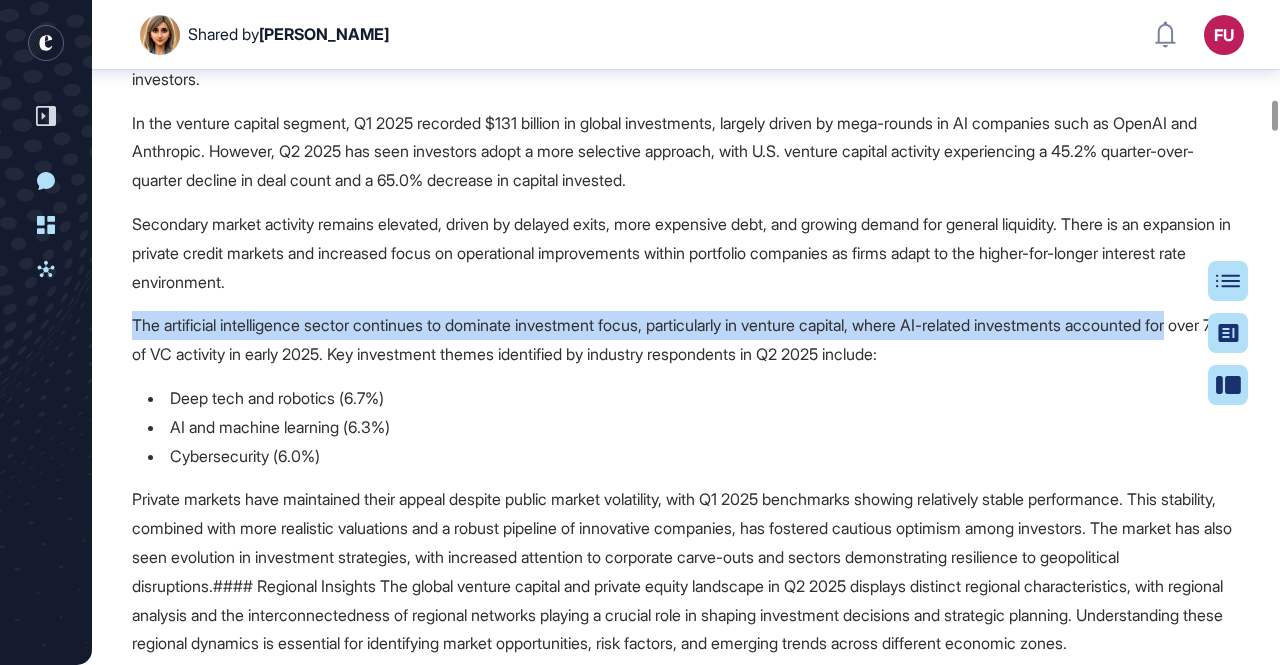 scroll, scrollTop: 2310, scrollLeft: 0, axis: vertical 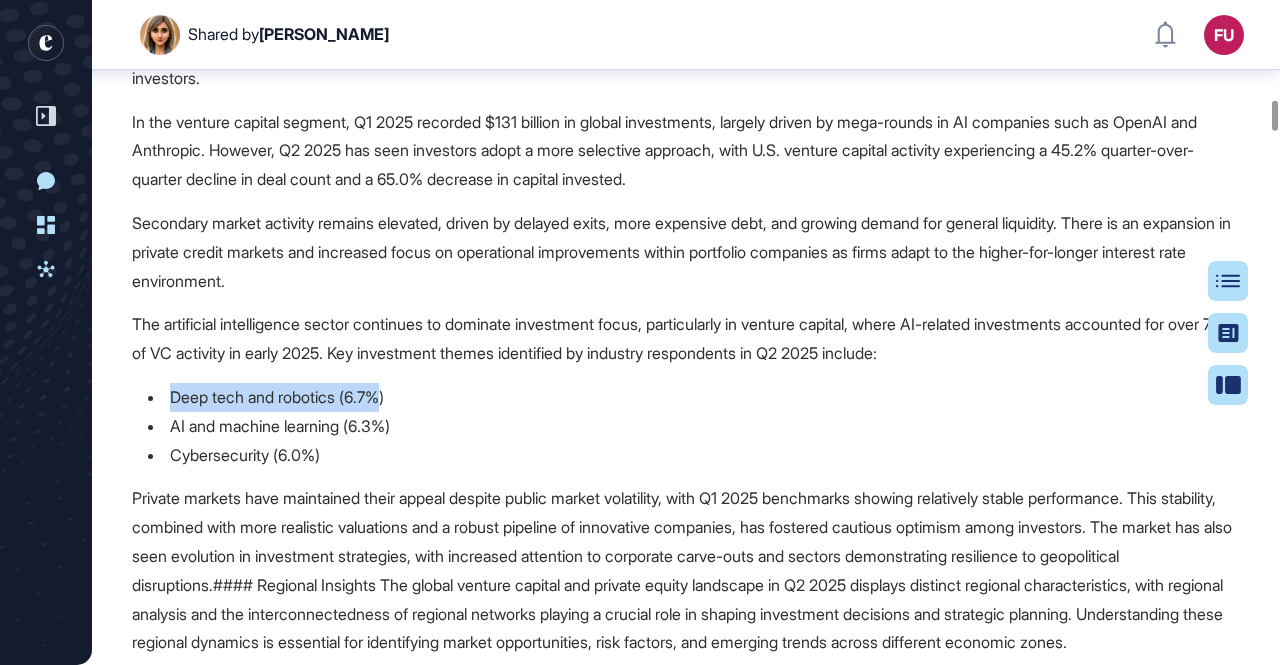 drag, startPoint x: 167, startPoint y: 419, endPoint x: 391, endPoint y: 419, distance: 224 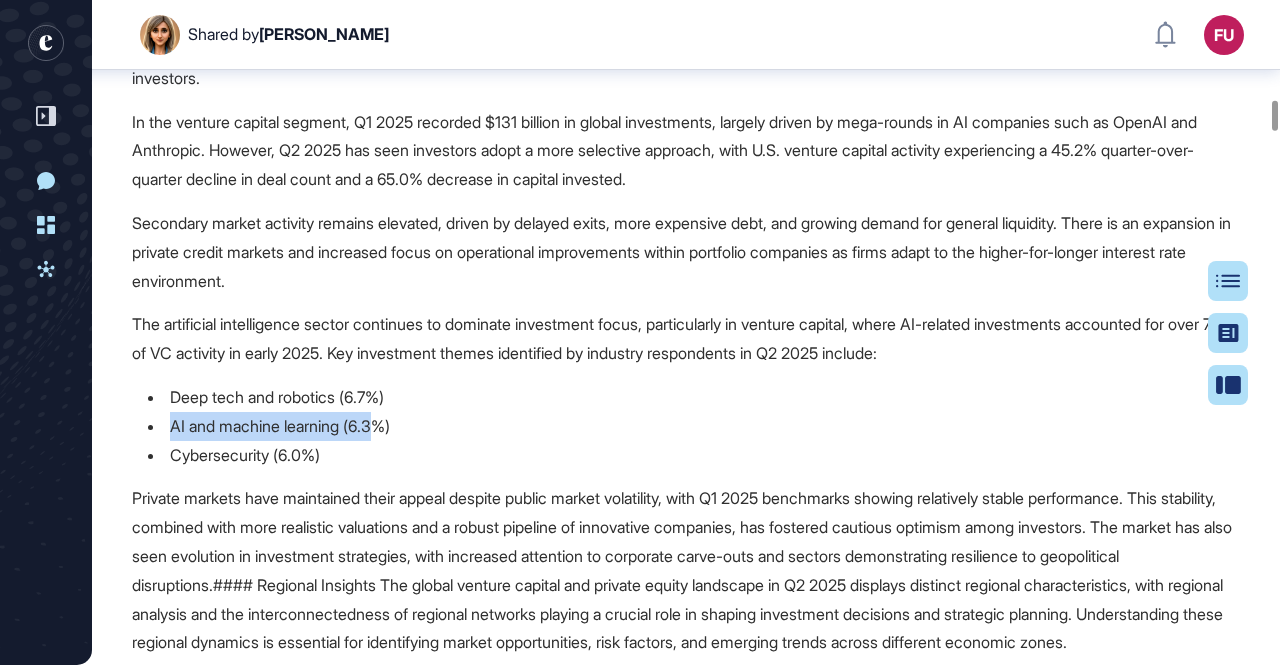 drag, startPoint x: 172, startPoint y: 455, endPoint x: 383, endPoint y: 455, distance: 211 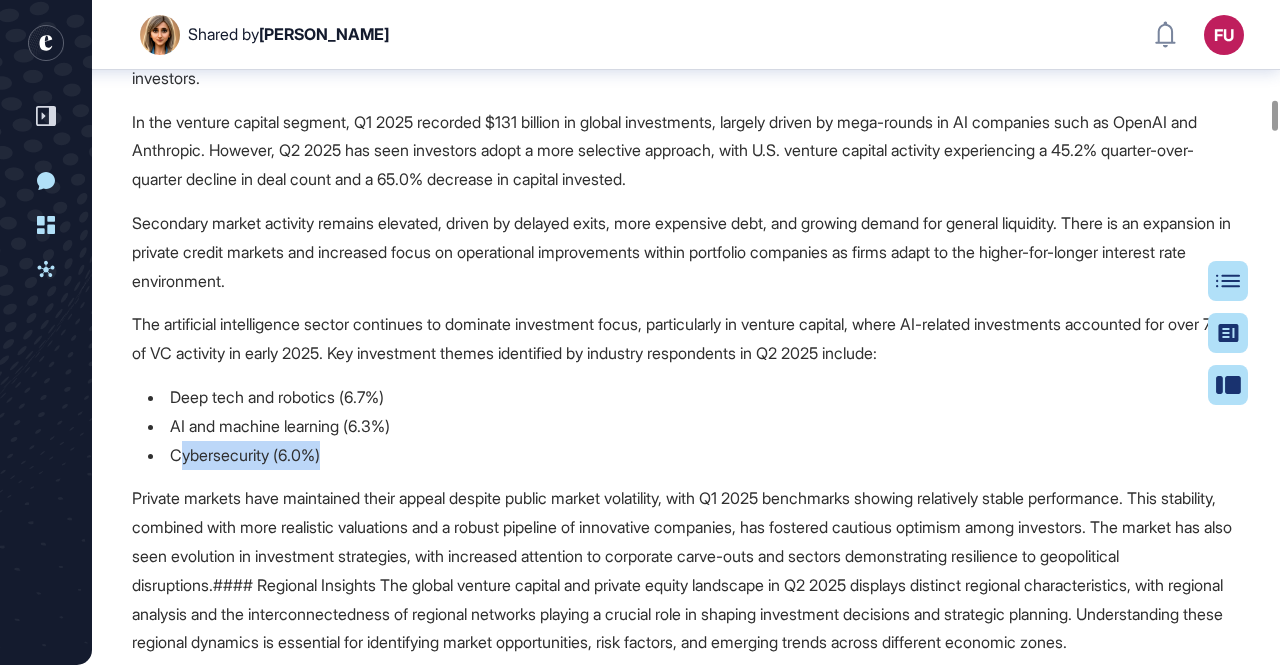 drag, startPoint x: 178, startPoint y: 486, endPoint x: 334, endPoint y: 485, distance: 156.0032 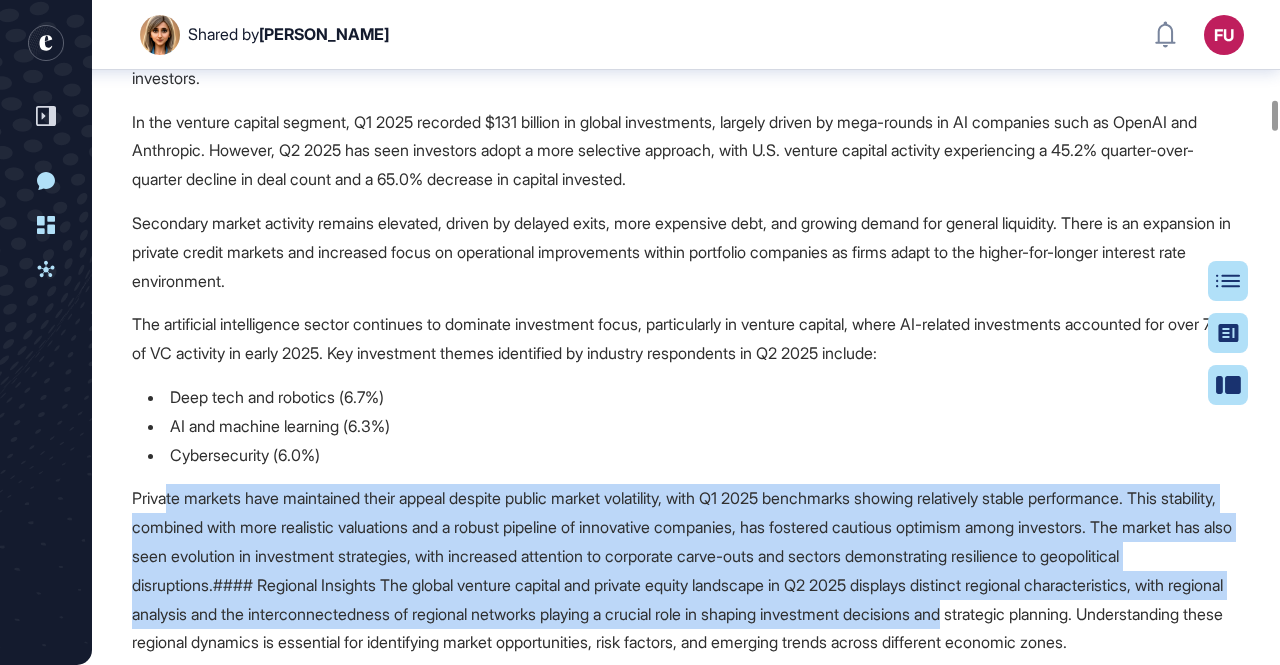 drag, startPoint x: 208, startPoint y: 529, endPoint x: 1218, endPoint y: 631, distance: 1015.13745 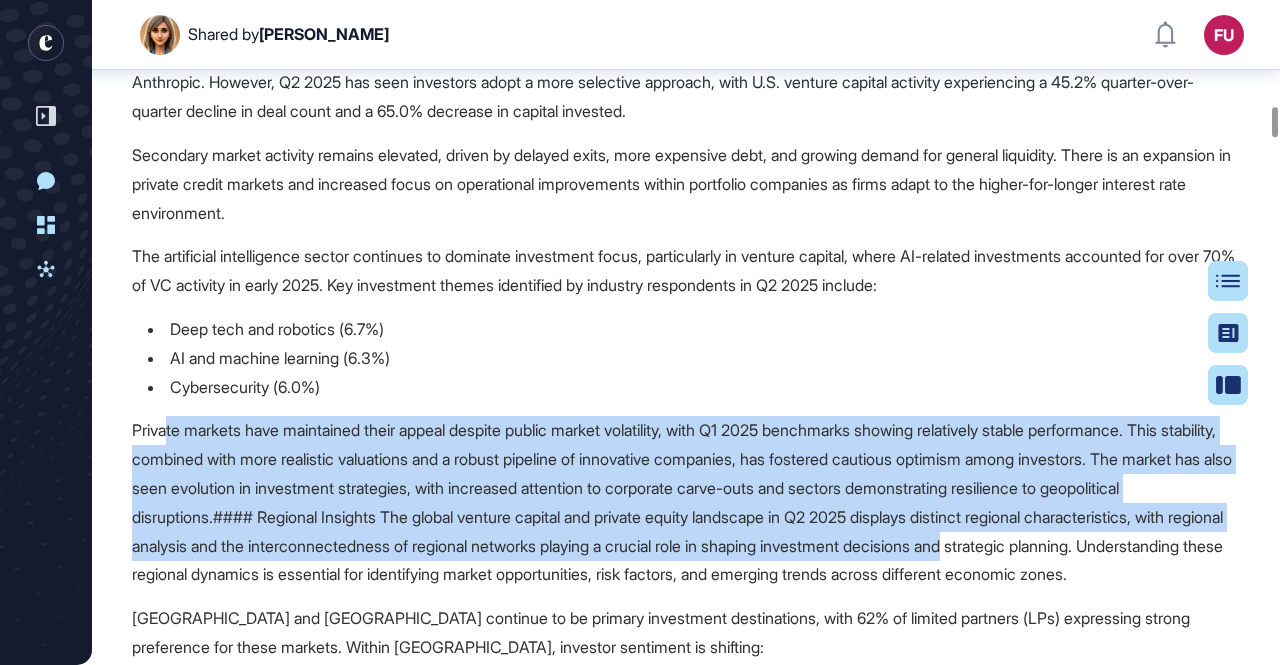 scroll, scrollTop: 2510, scrollLeft: 0, axis: vertical 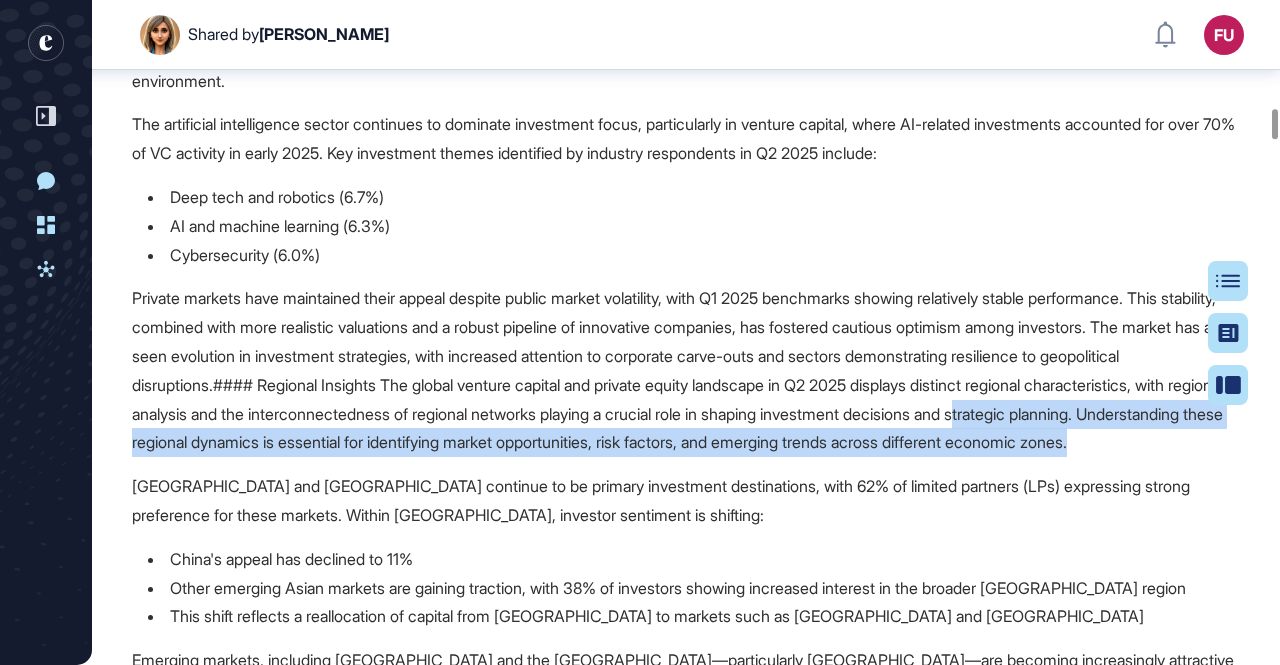 drag, startPoint x: 139, startPoint y: 471, endPoint x: 1232, endPoint y: 492, distance: 1093.2017 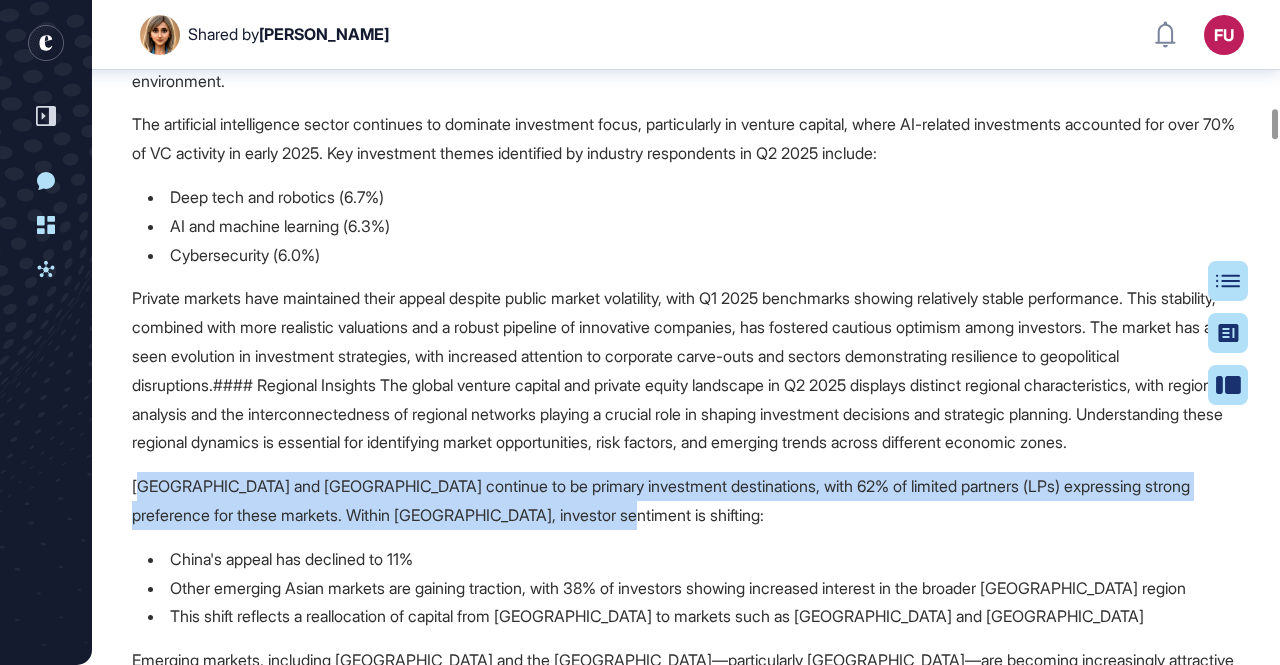 drag, startPoint x: 140, startPoint y: 542, endPoint x: 1165, endPoint y: 574, distance: 1025.4994 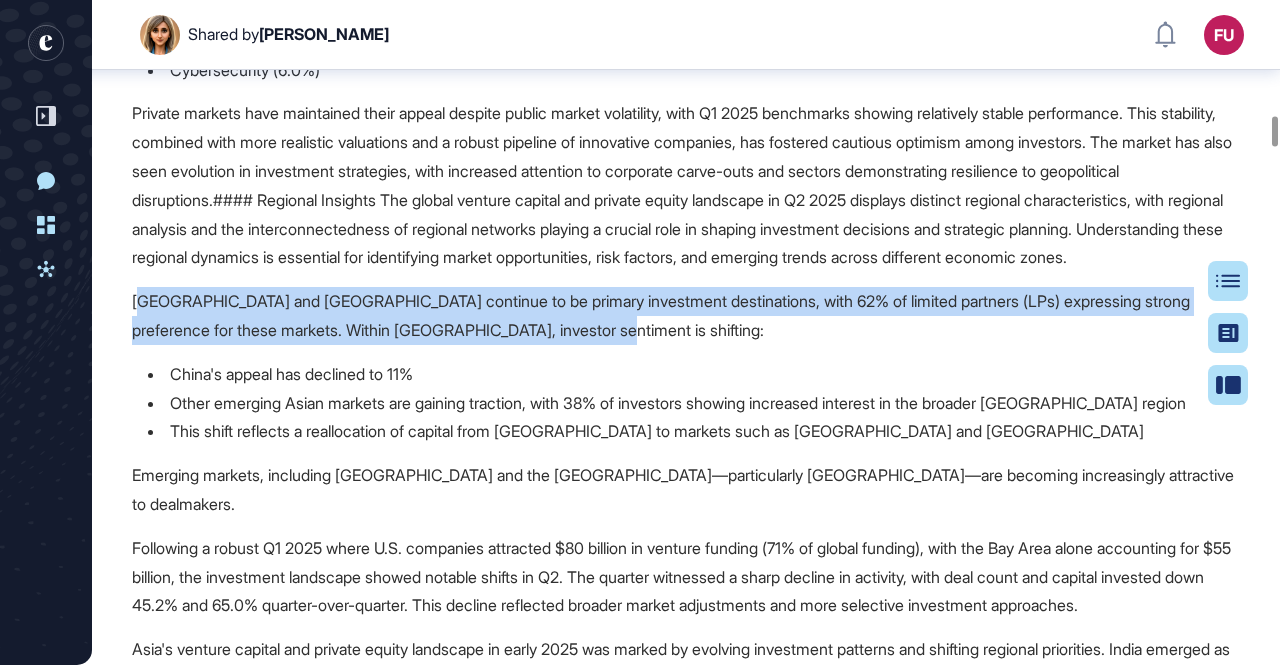 scroll, scrollTop: 2710, scrollLeft: 0, axis: vertical 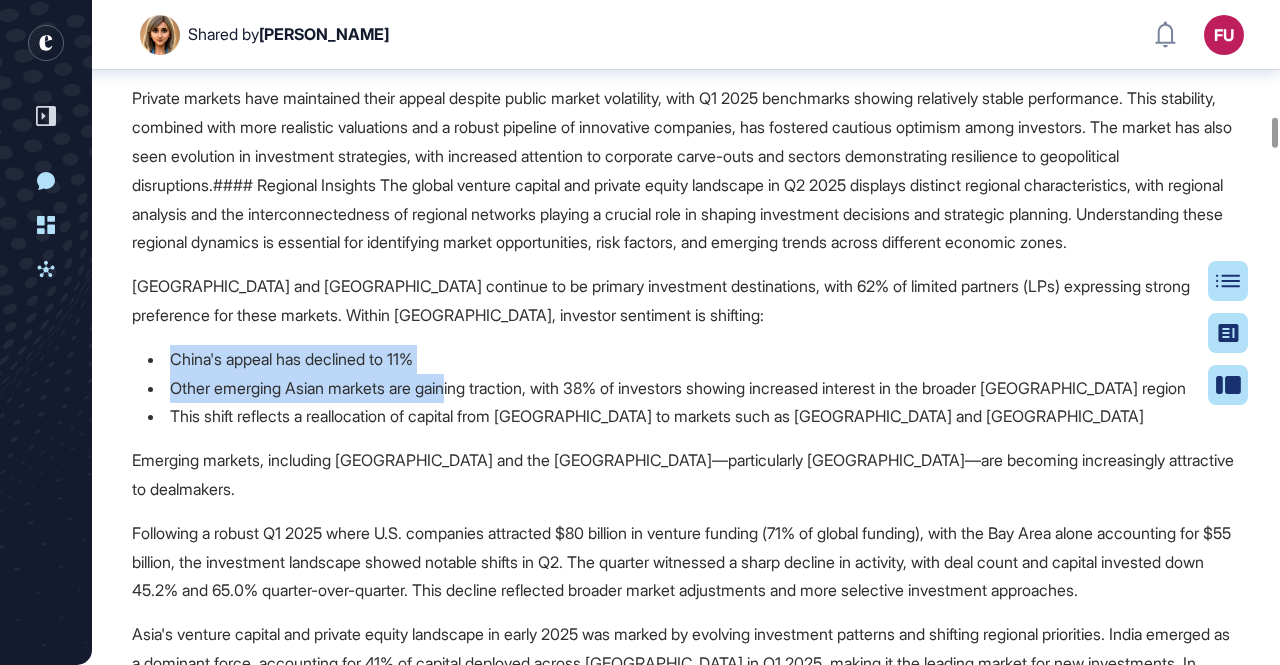 drag, startPoint x: 168, startPoint y: 417, endPoint x: 458, endPoint y: 431, distance: 290.33774 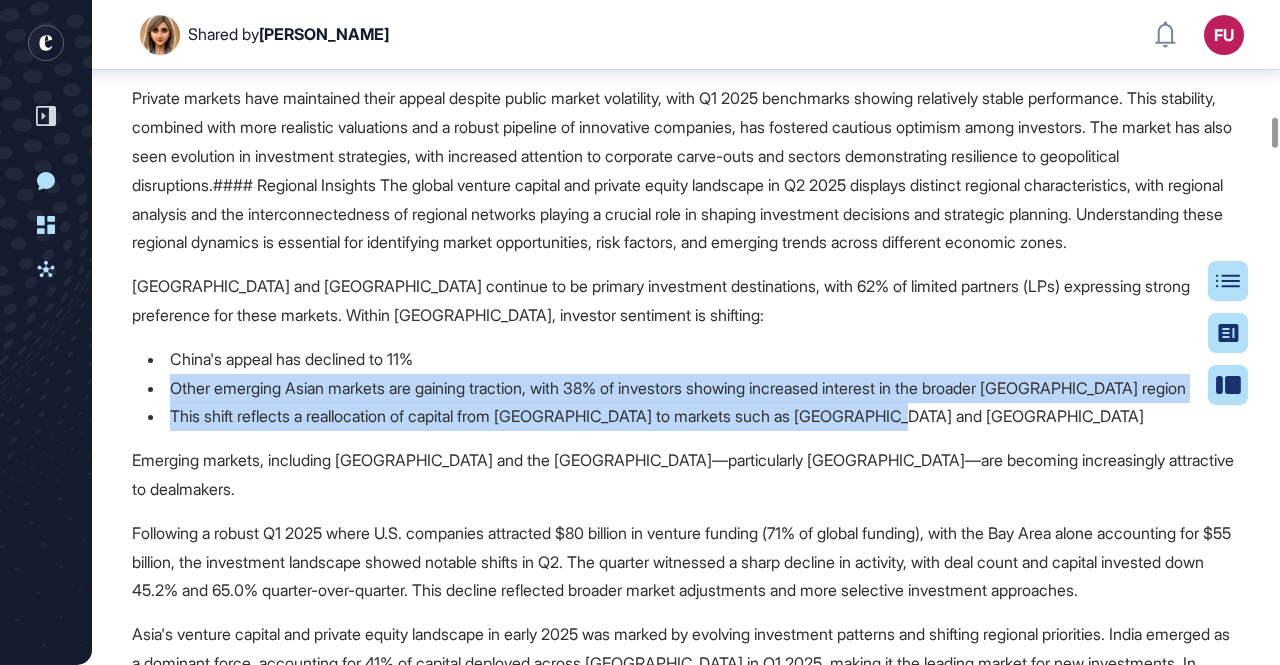 drag, startPoint x: 172, startPoint y: 450, endPoint x: 1166, endPoint y: 470, distance: 994.2012 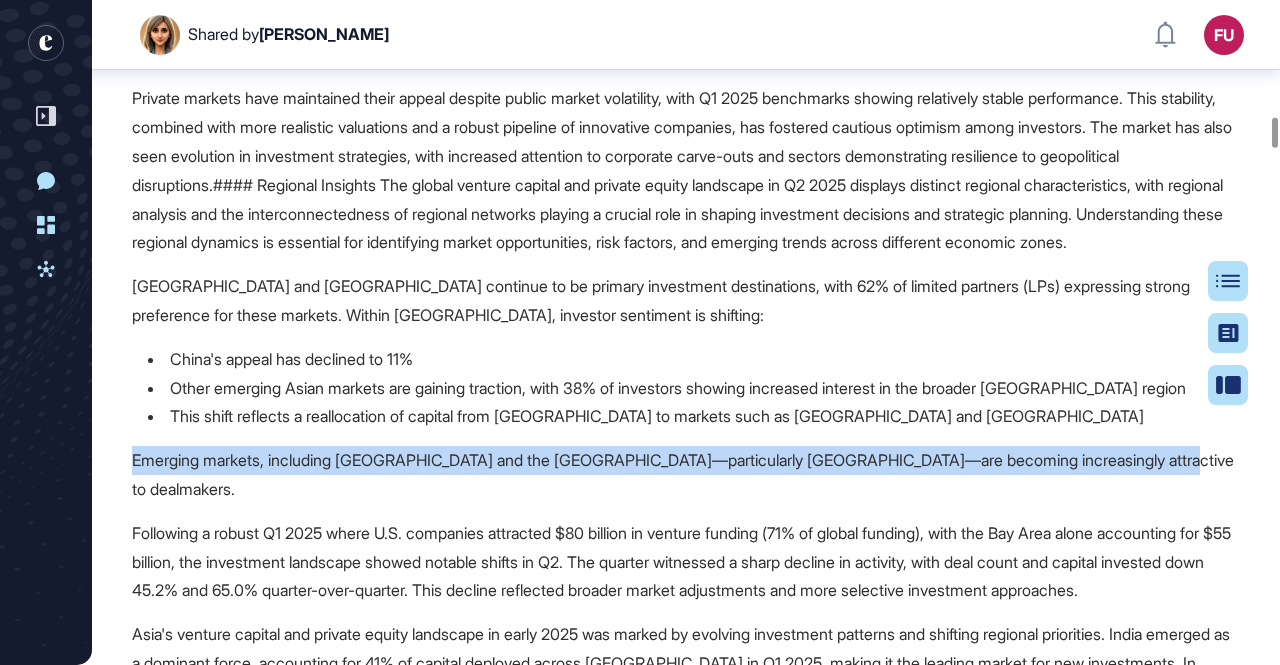 drag, startPoint x: 132, startPoint y: 517, endPoint x: 1185, endPoint y: 531, distance: 1053.093 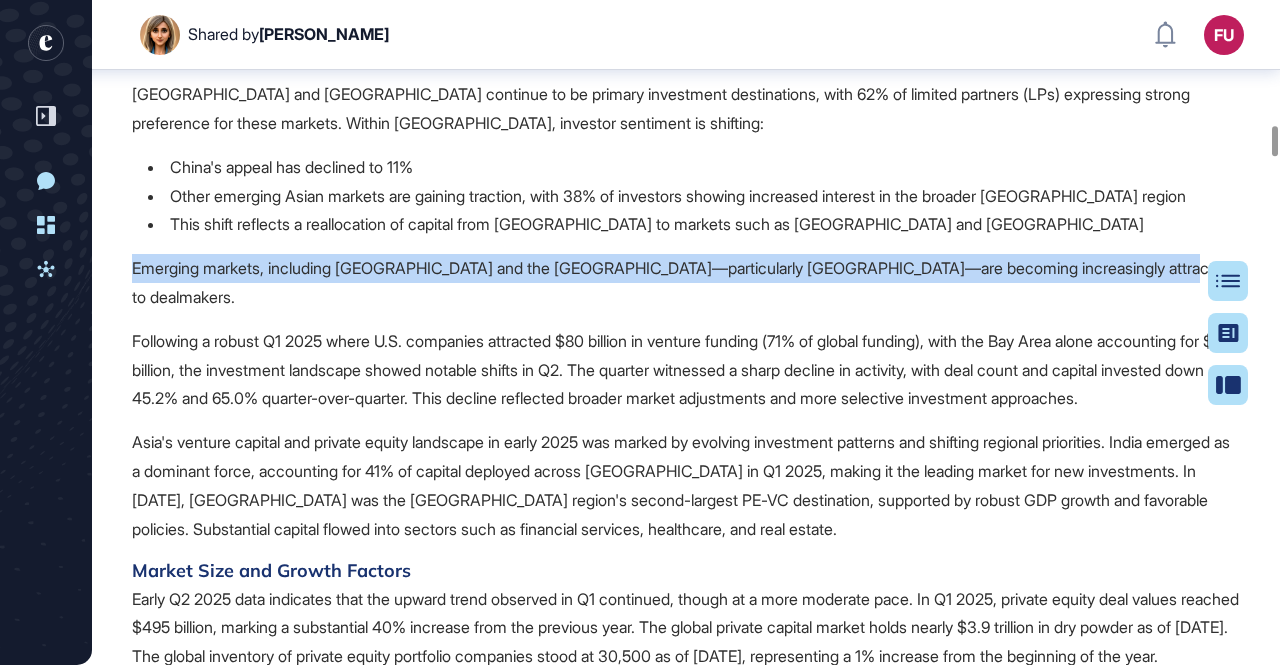 scroll, scrollTop: 2910, scrollLeft: 0, axis: vertical 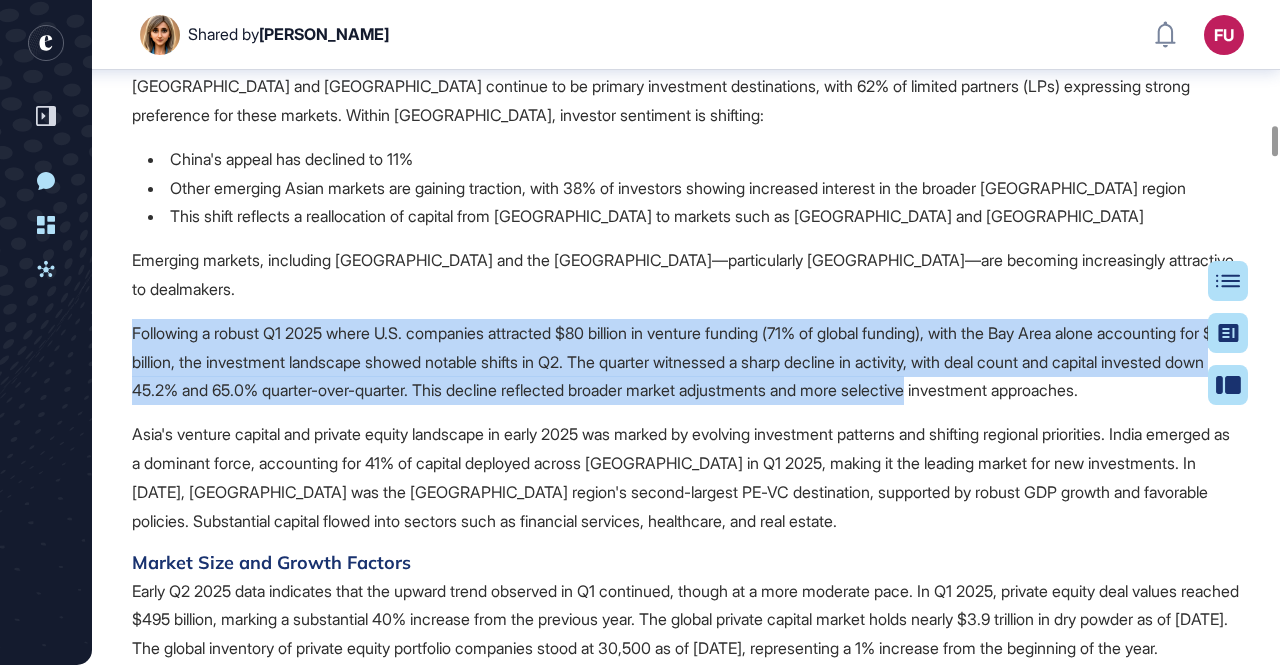 drag, startPoint x: 124, startPoint y: 365, endPoint x: 1187, endPoint y: 419, distance: 1064.3707 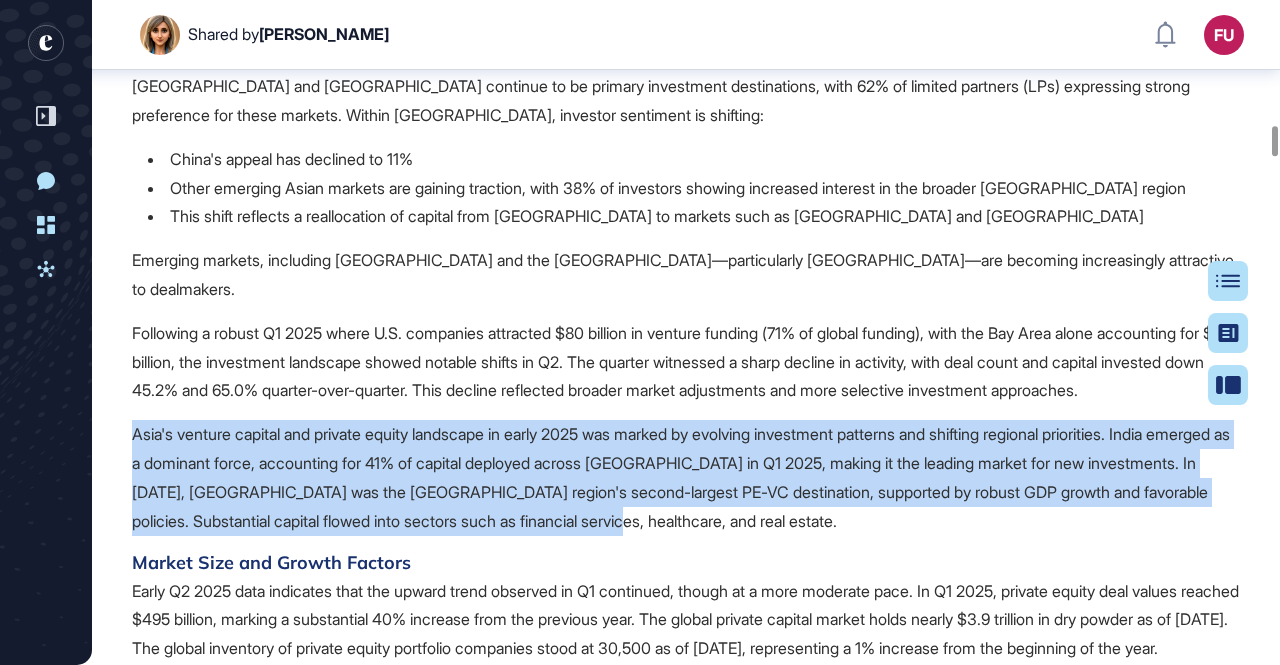 drag, startPoint x: 136, startPoint y: 492, endPoint x: 971, endPoint y: 582, distance: 839.8363 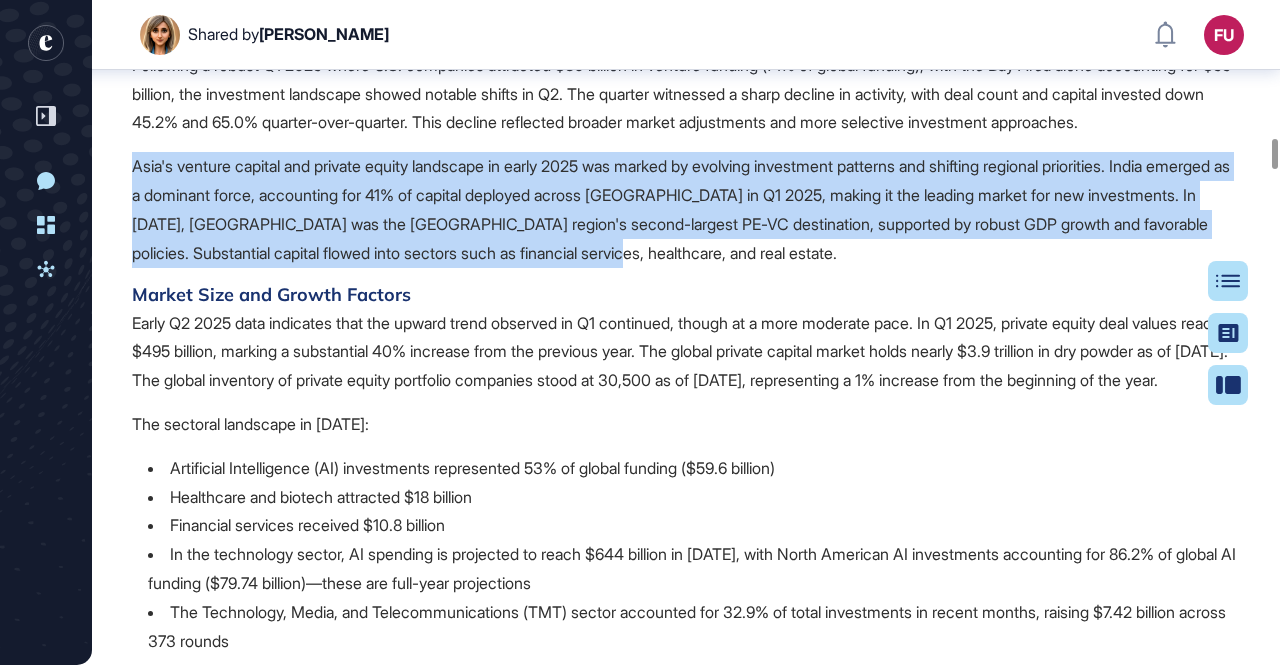 scroll, scrollTop: 3210, scrollLeft: 0, axis: vertical 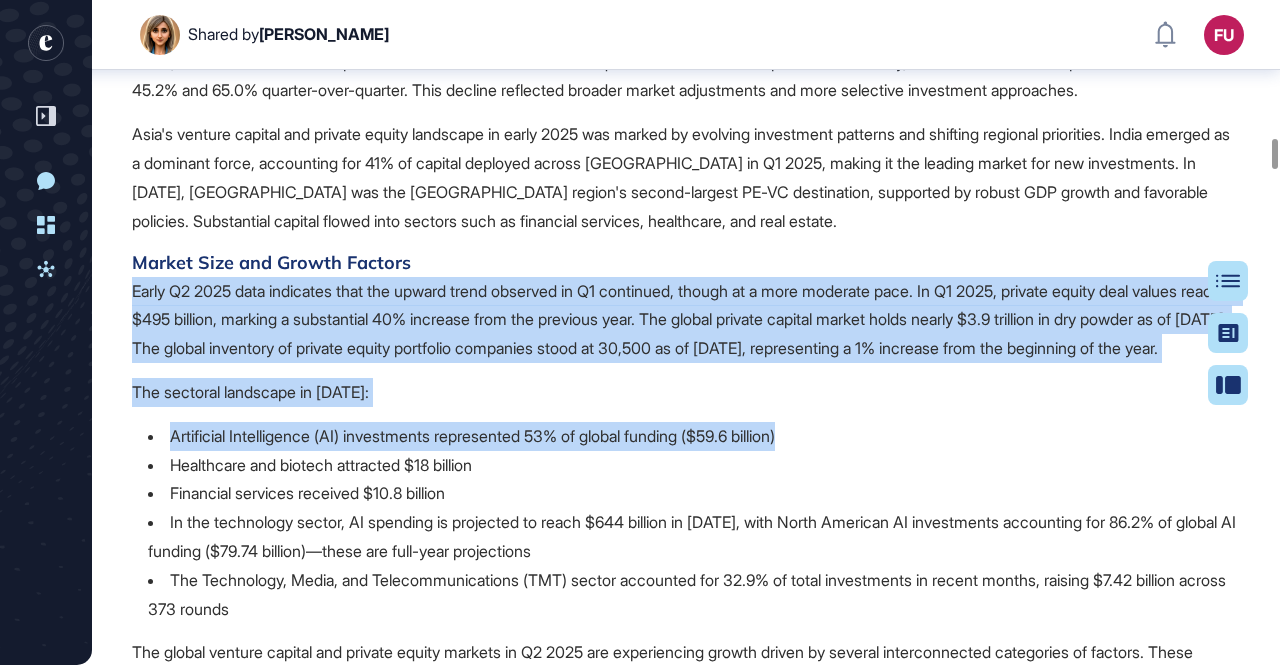 drag, startPoint x: 127, startPoint y: 348, endPoint x: 1110, endPoint y: 497, distance: 994.22833 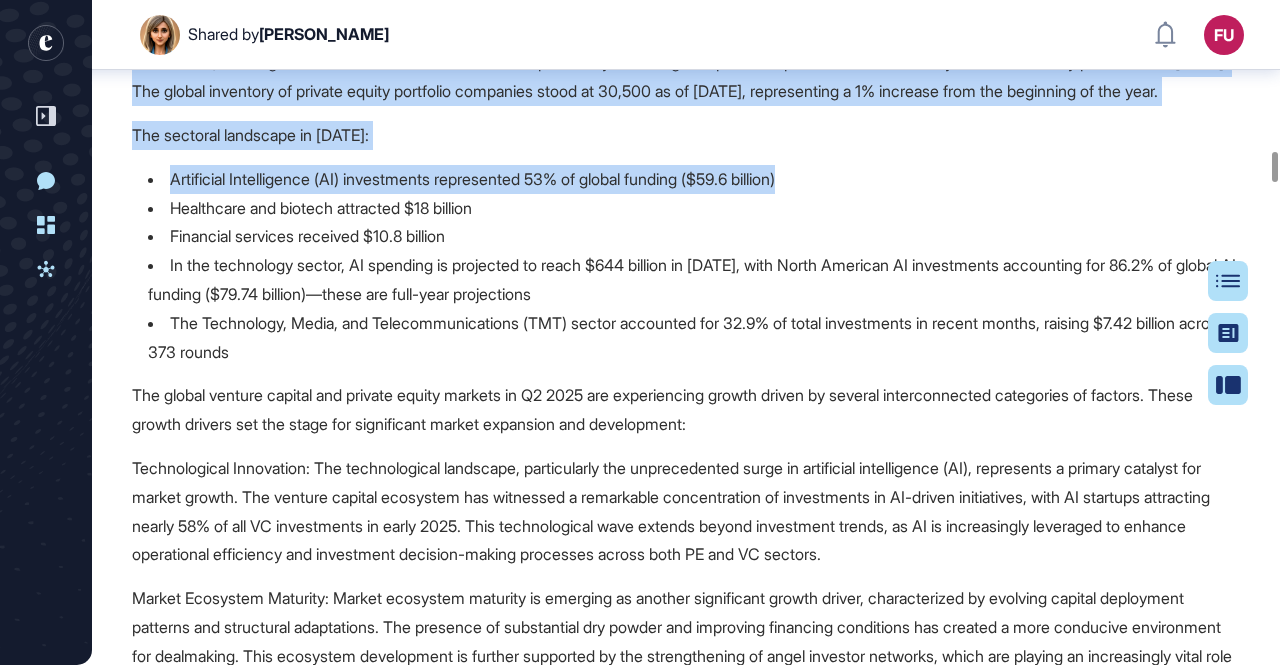 scroll, scrollTop: 3510, scrollLeft: 0, axis: vertical 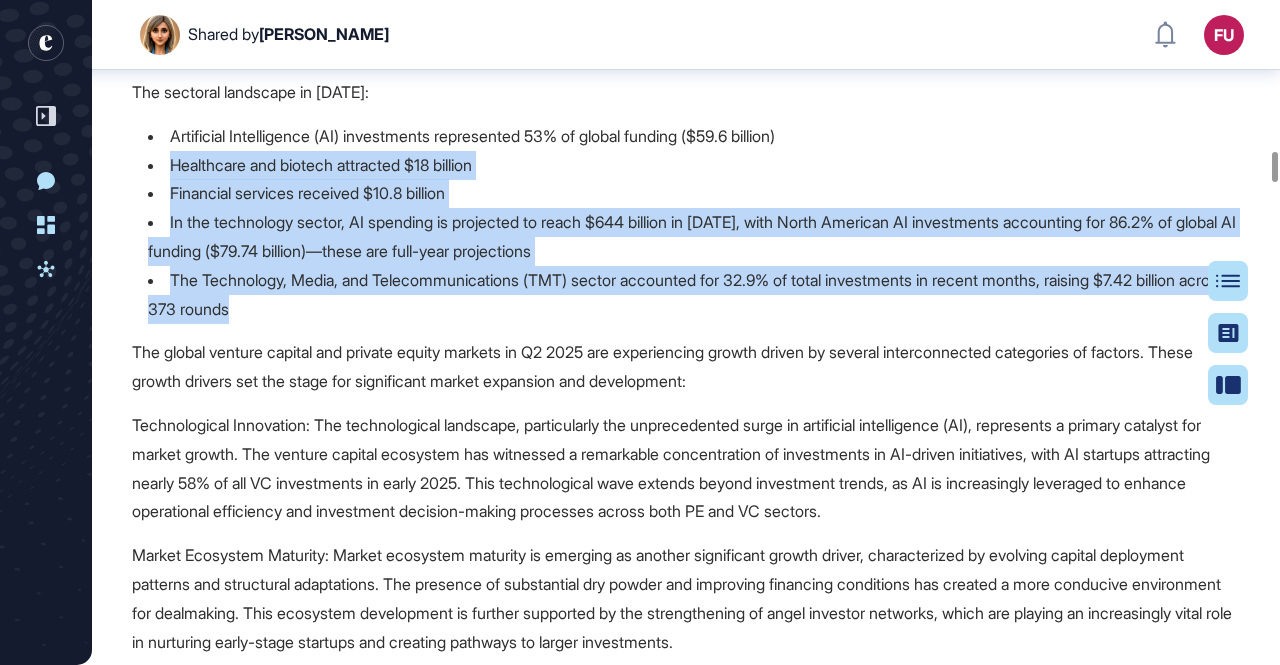 drag, startPoint x: 172, startPoint y: 252, endPoint x: 570, endPoint y: 385, distance: 419.63437 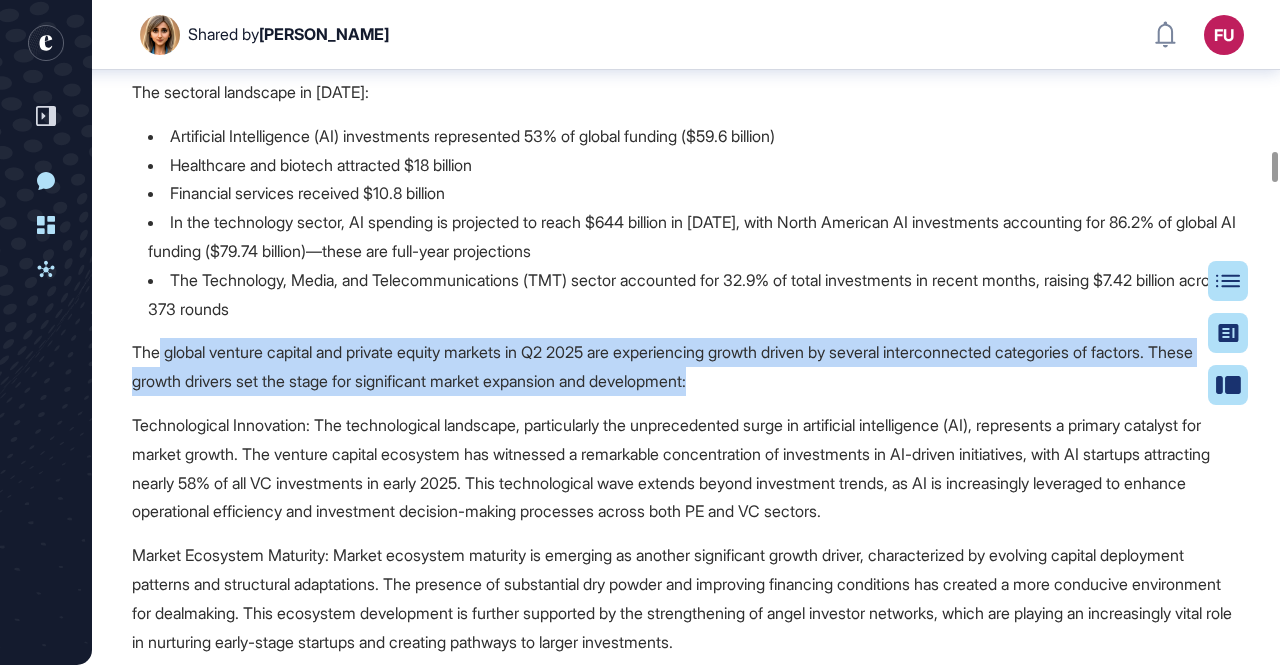 drag, startPoint x: 156, startPoint y: 435, endPoint x: 1046, endPoint y: 459, distance: 890.32355 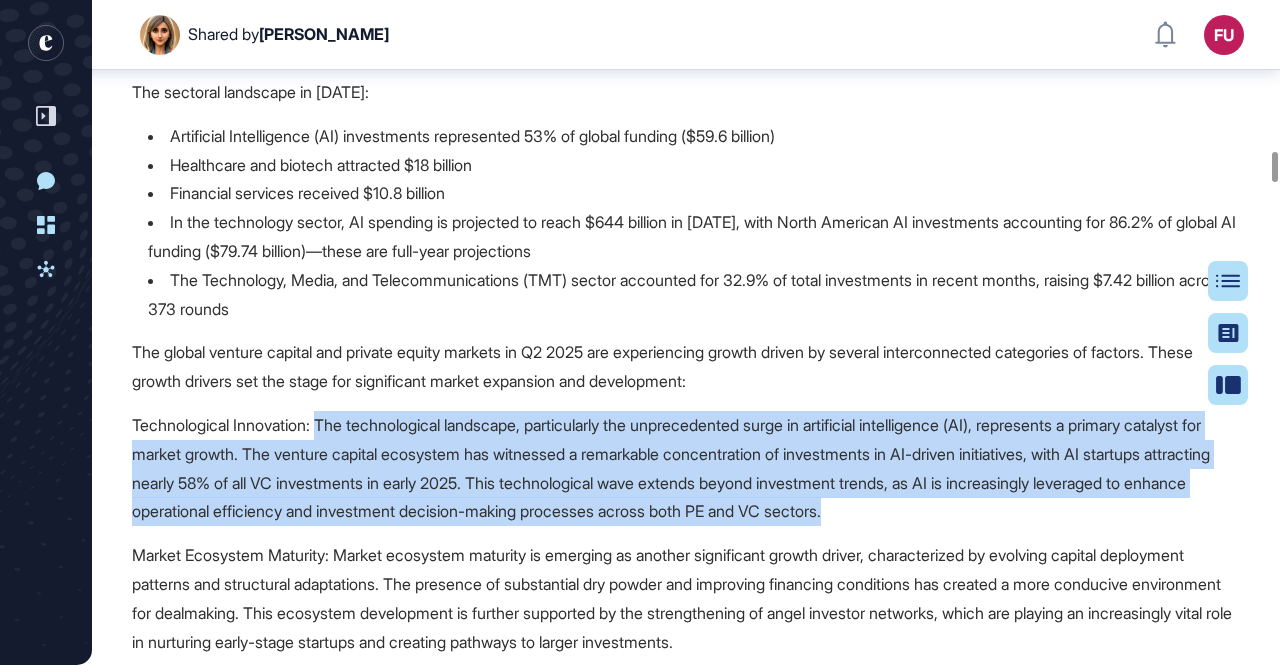 drag, startPoint x: 330, startPoint y: 511, endPoint x: 1186, endPoint y: 589, distance: 859.5464 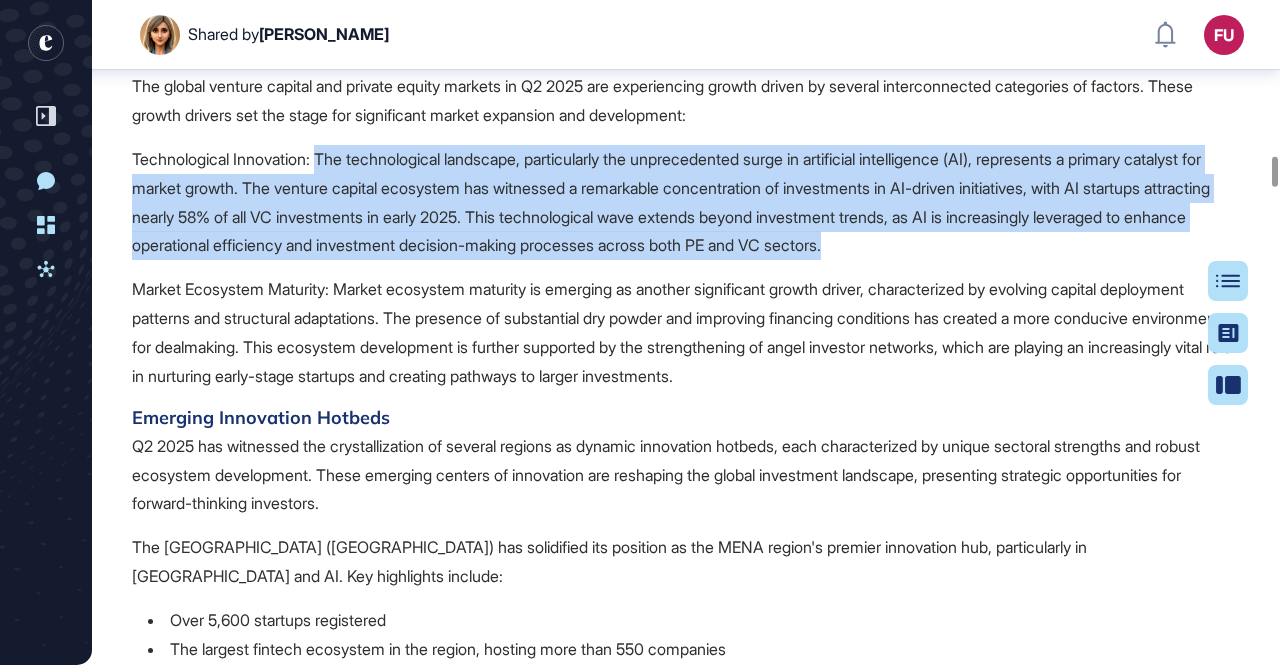 scroll, scrollTop: 3810, scrollLeft: 0, axis: vertical 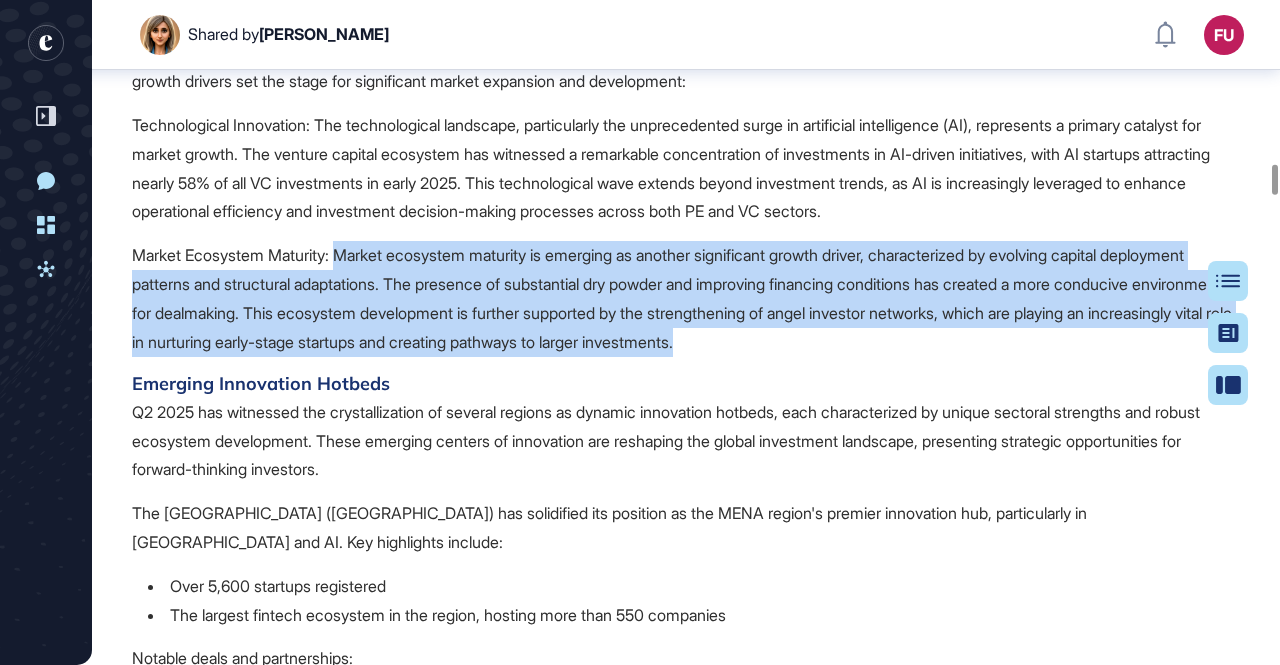 drag, startPoint x: 346, startPoint y: 343, endPoint x: 1201, endPoint y: 436, distance: 860.043 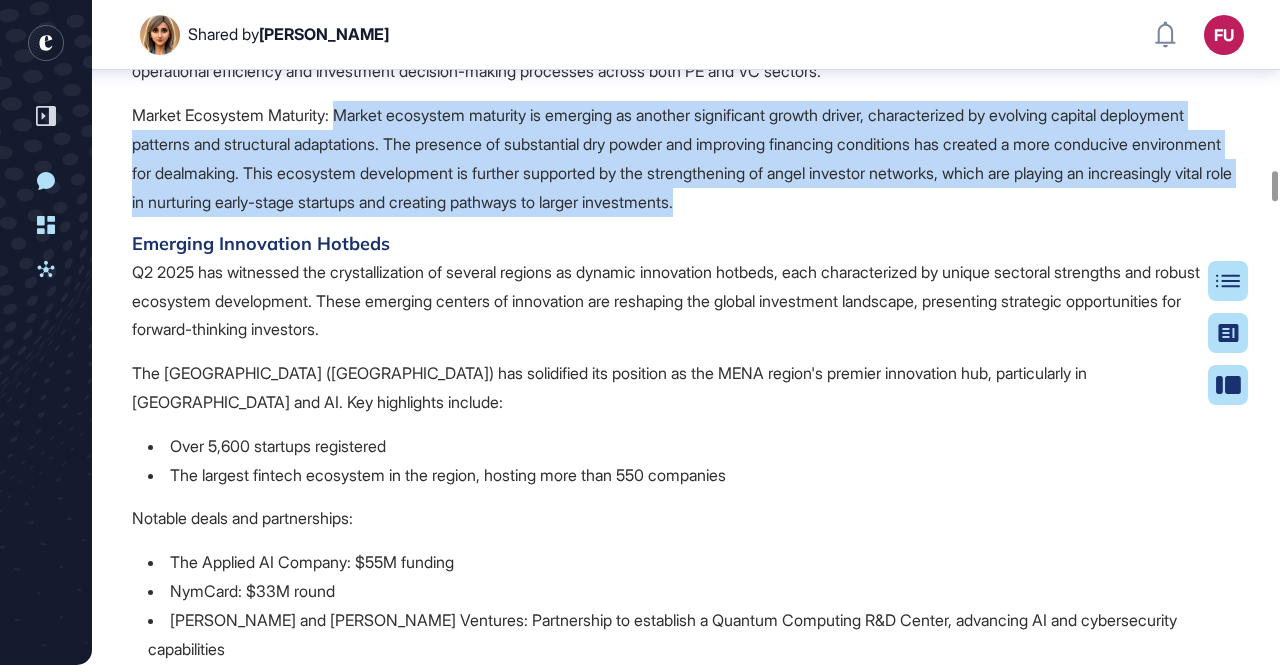 scroll, scrollTop: 4010, scrollLeft: 0, axis: vertical 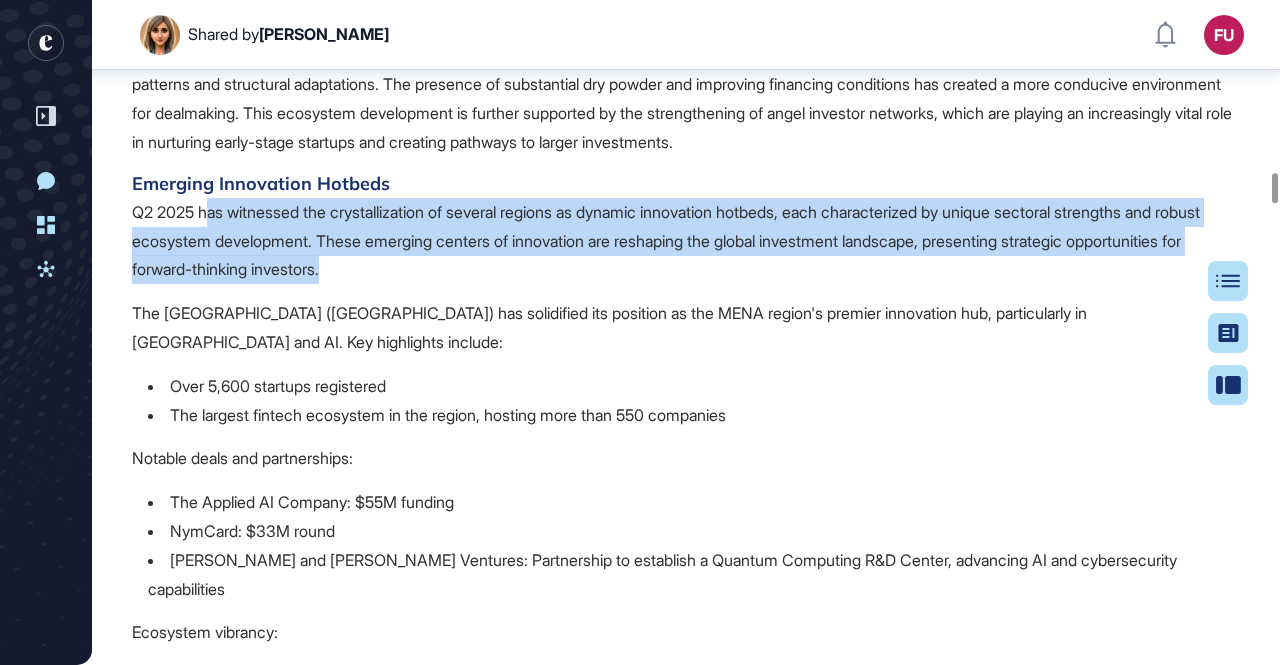 drag, startPoint x: 207, startPoint y: 293, endPoint x: 1125, endPoint y: 363, distance: 920.665 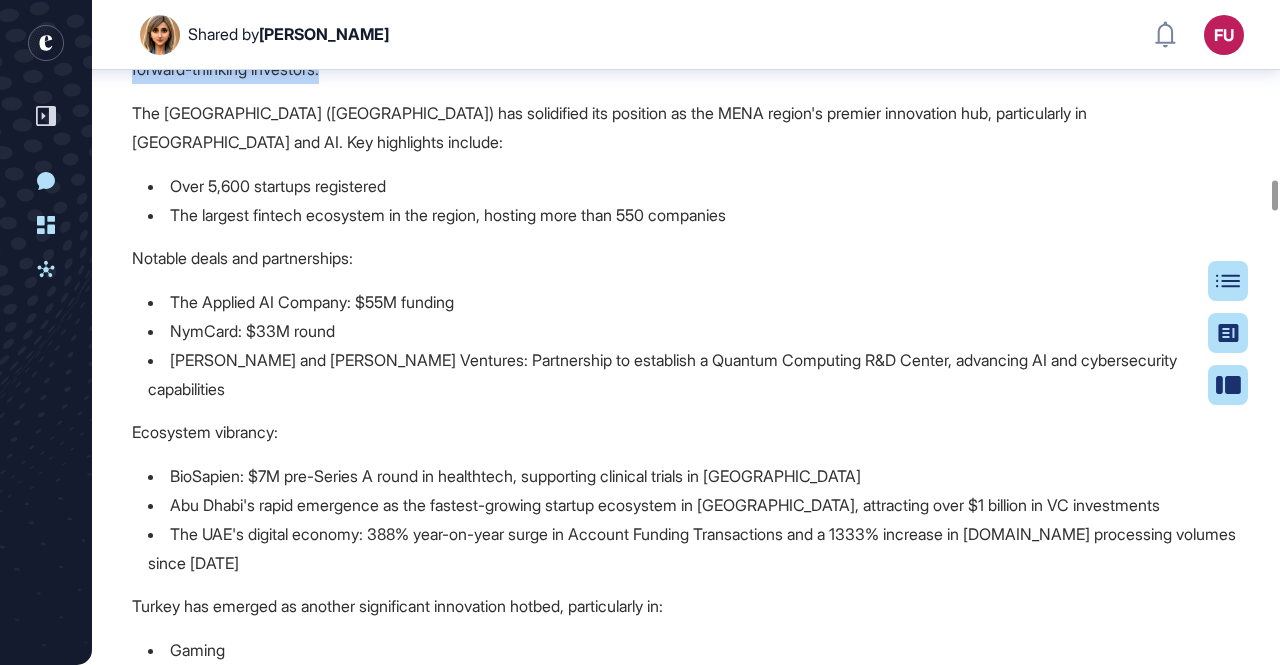 scroll, scrollTop: 4310, scrollLeft: 0, axis: vertical 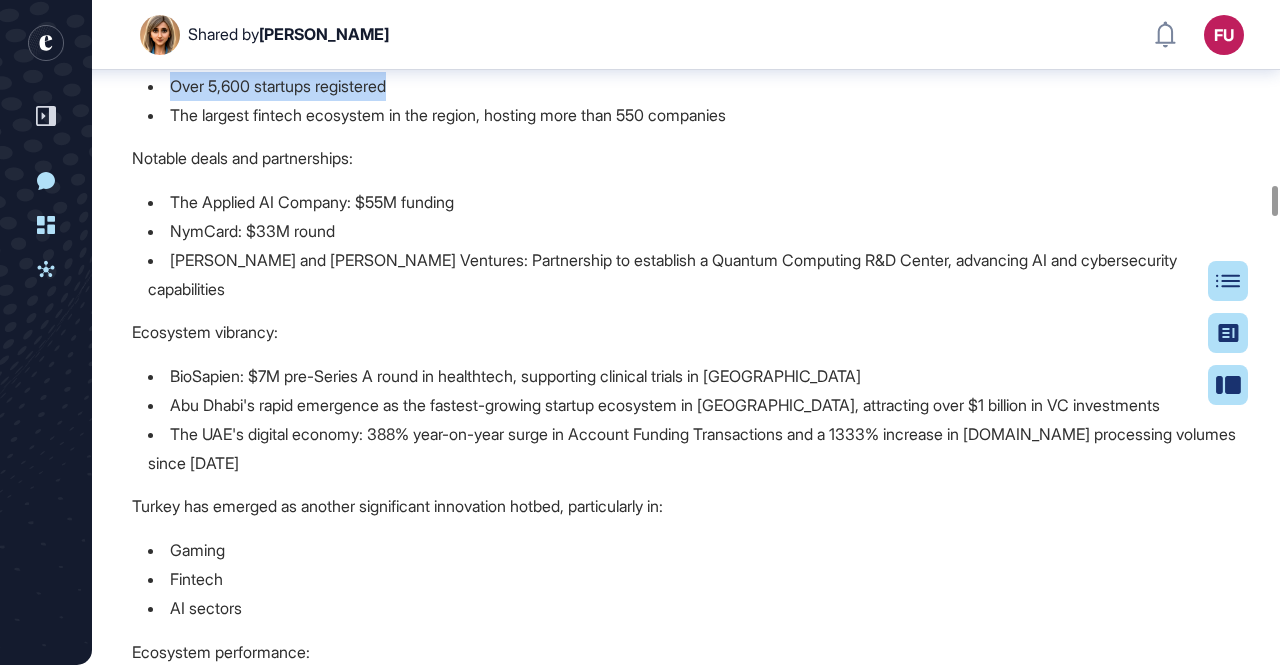 drag, startPoint x: 175, startPoint y: 176, endPoint x: 396, endPoint y: 184, distance: 221.14474 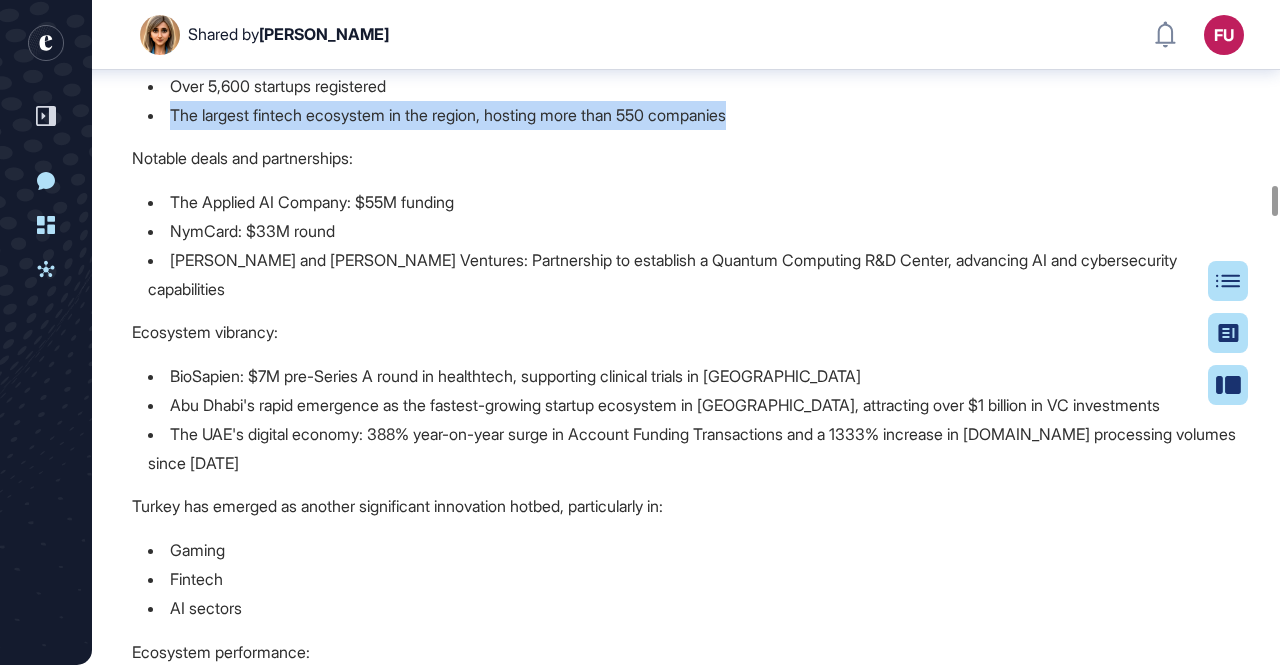 drag, startPoint x: 170, startPoint y: 199, endPoint x: 776, endPoint y: 206, distance: 606.0404 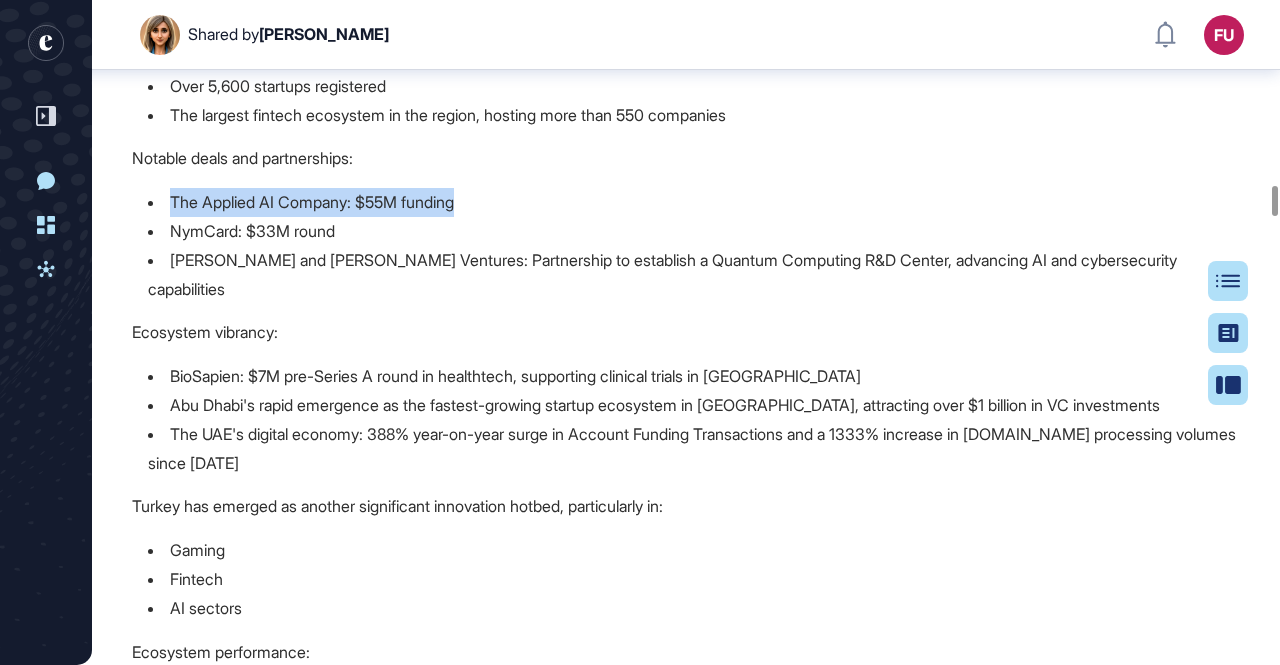 drag, startPoint x: 172, startPoint y: 291, endPoint x: 504, endPoint y: 292, distance: 332.0015 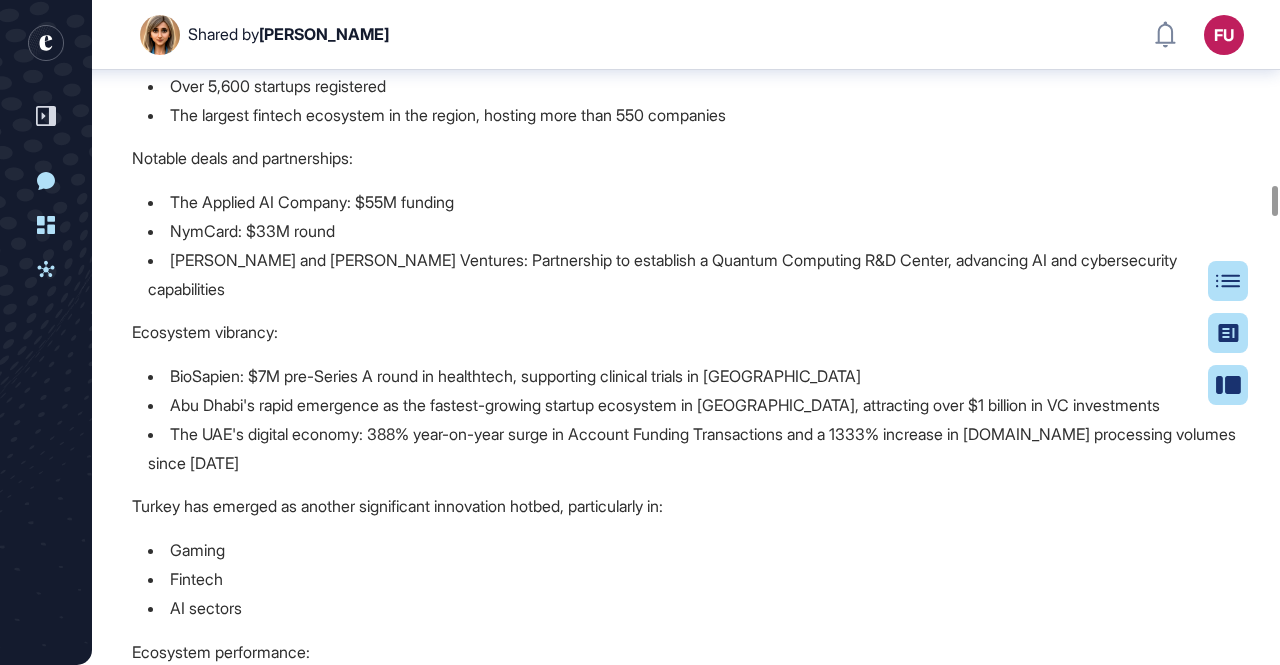 click on "NymCard: $33M round" at bounding box center [694, 231] 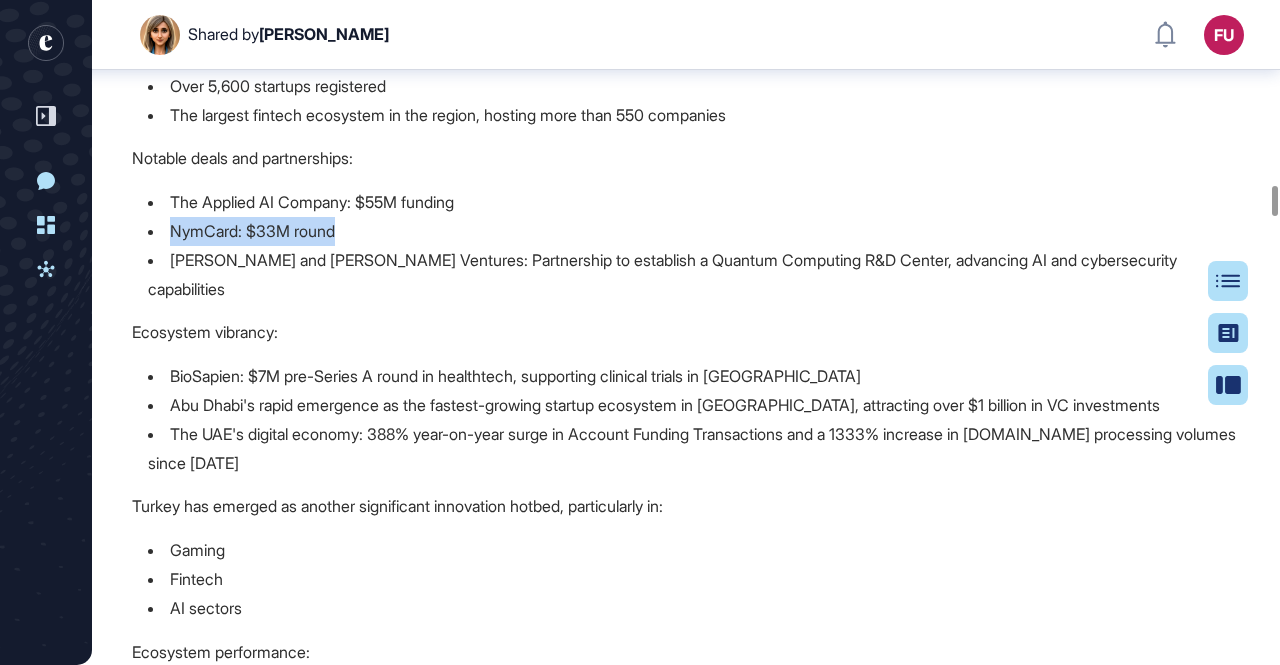 drag, startPoint x: 175, startPoint y: 312, endPoint x: 344, endPoint y: 319, distance: 169.14491 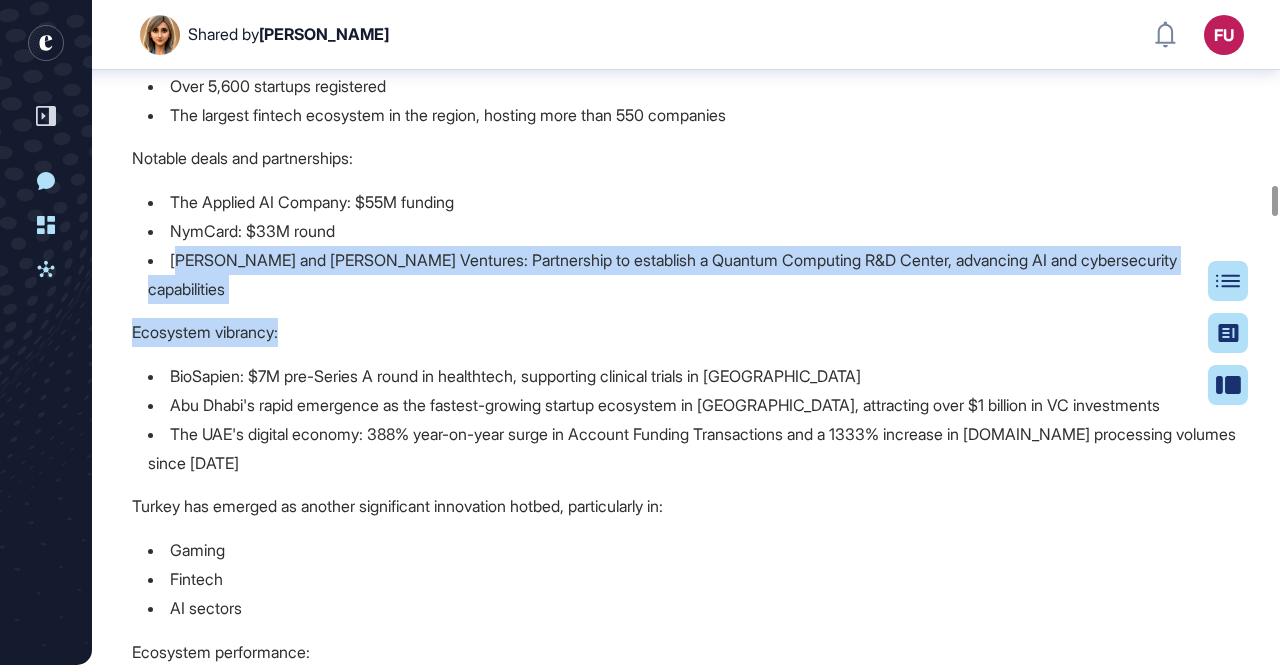 drag, startPoint x: 178, startPoint y: 345, endPoint x: 1075, endPoint y: 369, distance: 897.321 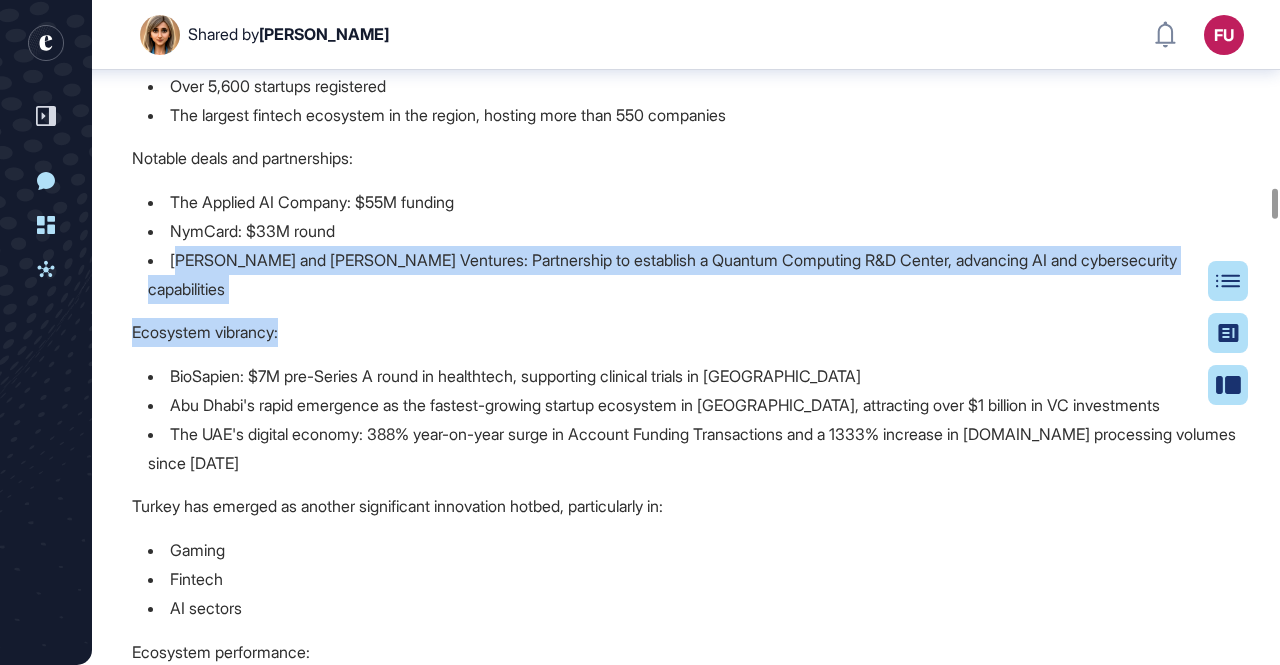 scroll, scrollTop: 4410, scrollLeft: 0, axis: vertical 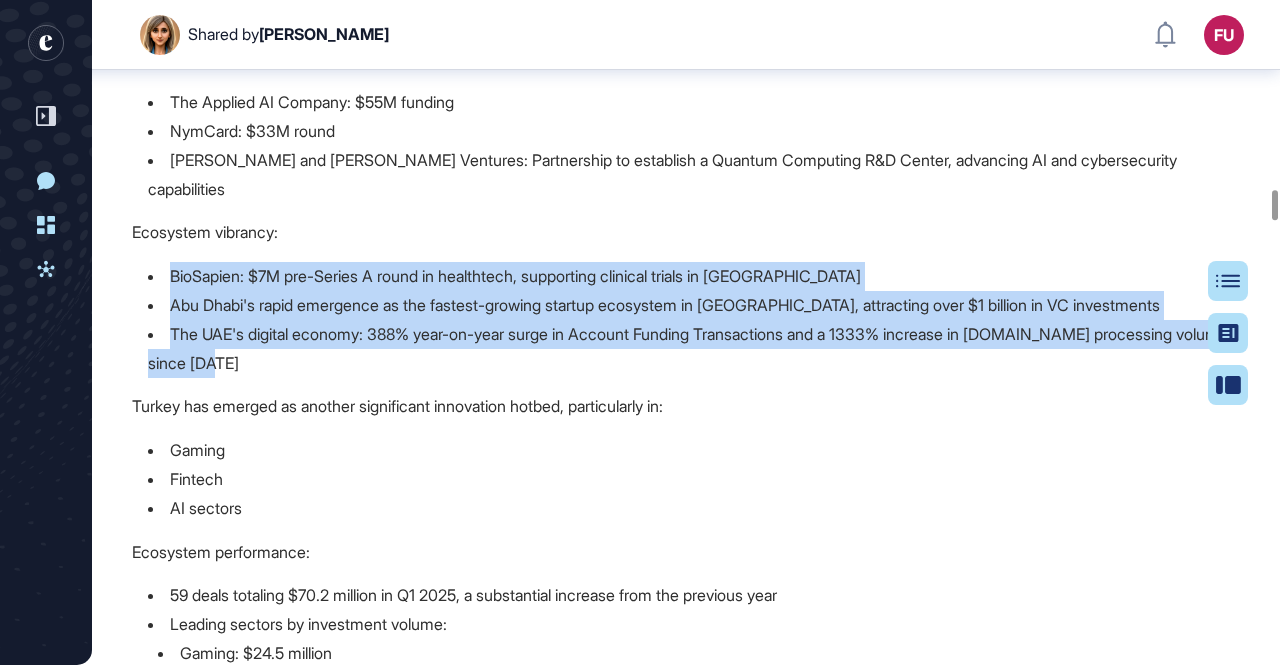 drag, startPoint x: 172, startPoint y: 335, endPoint x: 356, endPoint y: 426, distance: 205.273 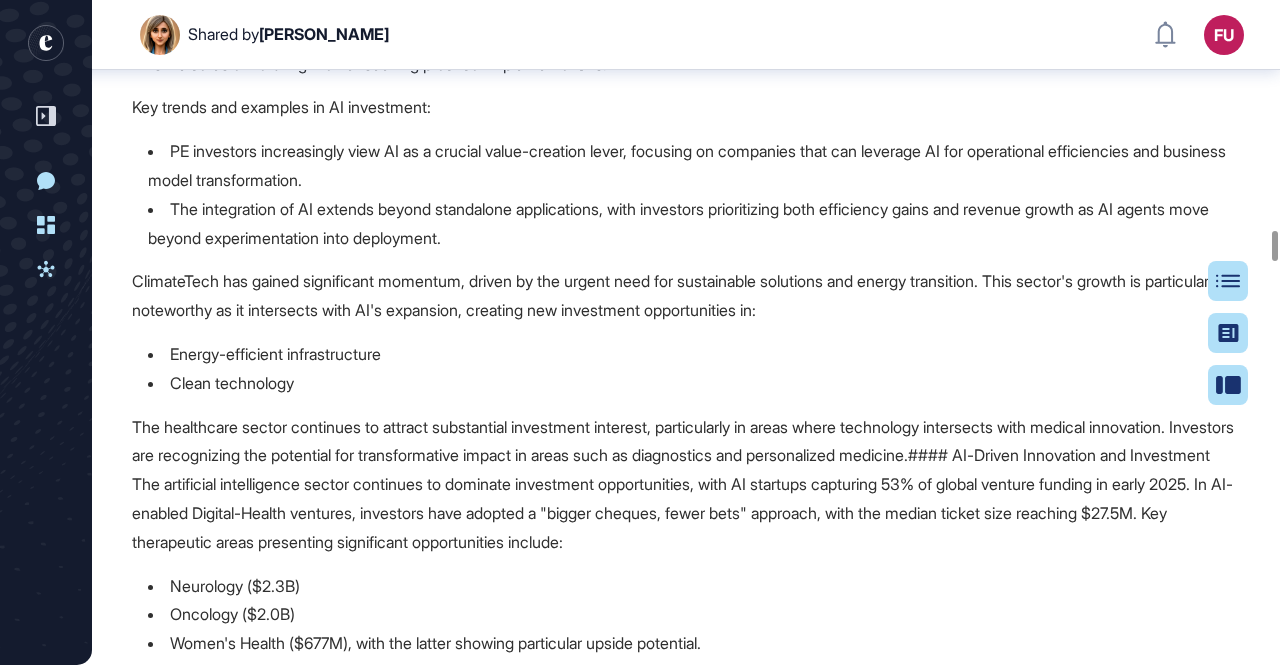 scroll, scrollTop: 5510, scrollLeft: 0, axis: vertical 